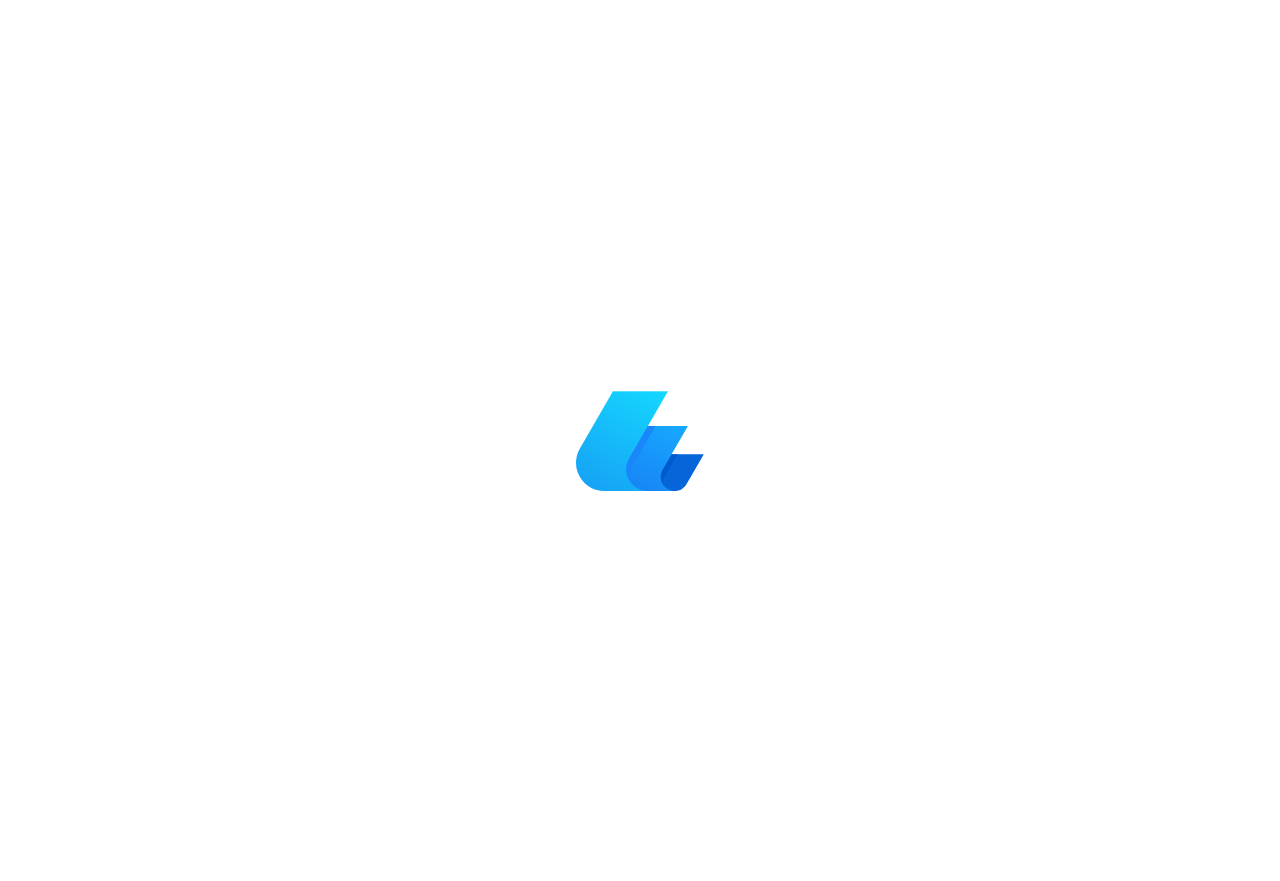 scroll, scrollTop: 0, scrollLeft: 0, axis: both 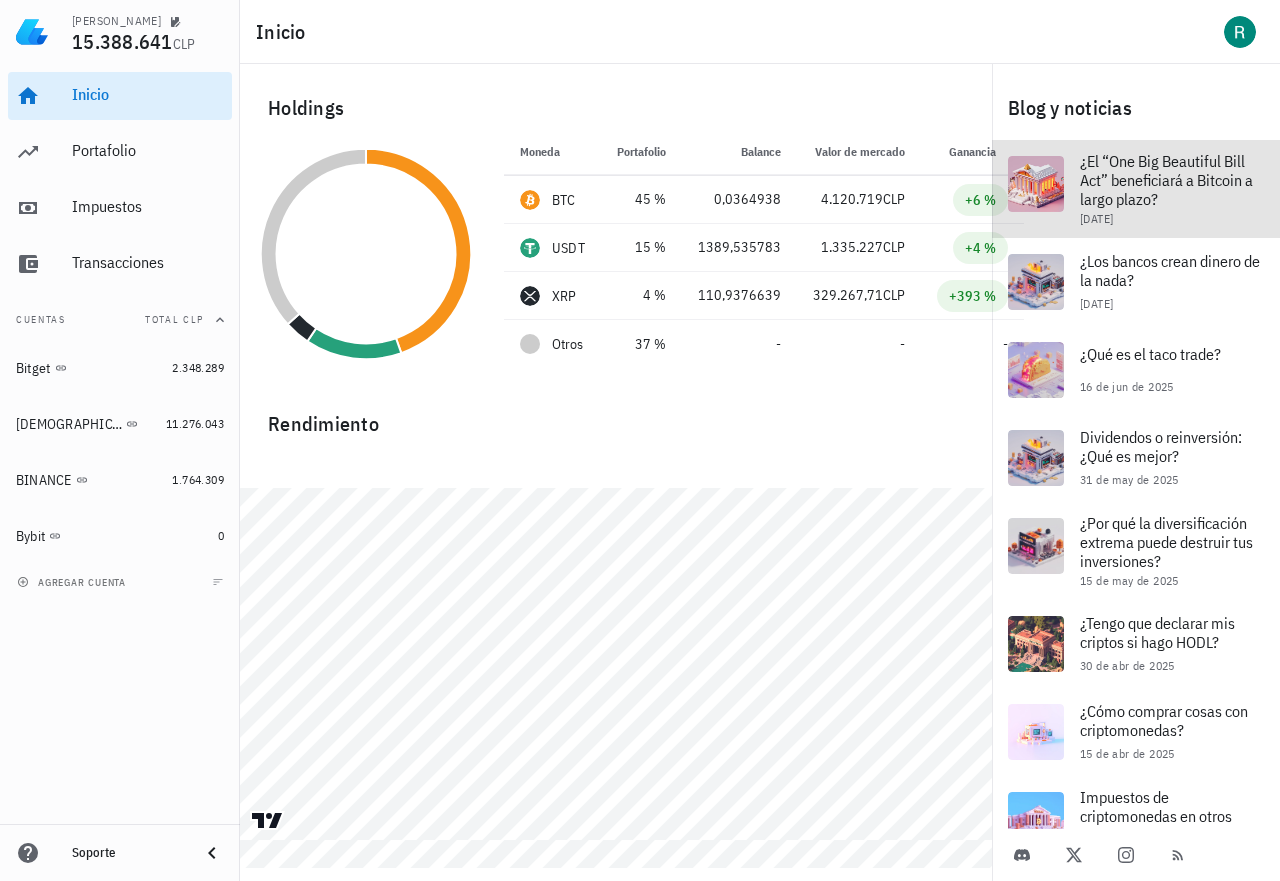 click at bounding box center (1036, 184) 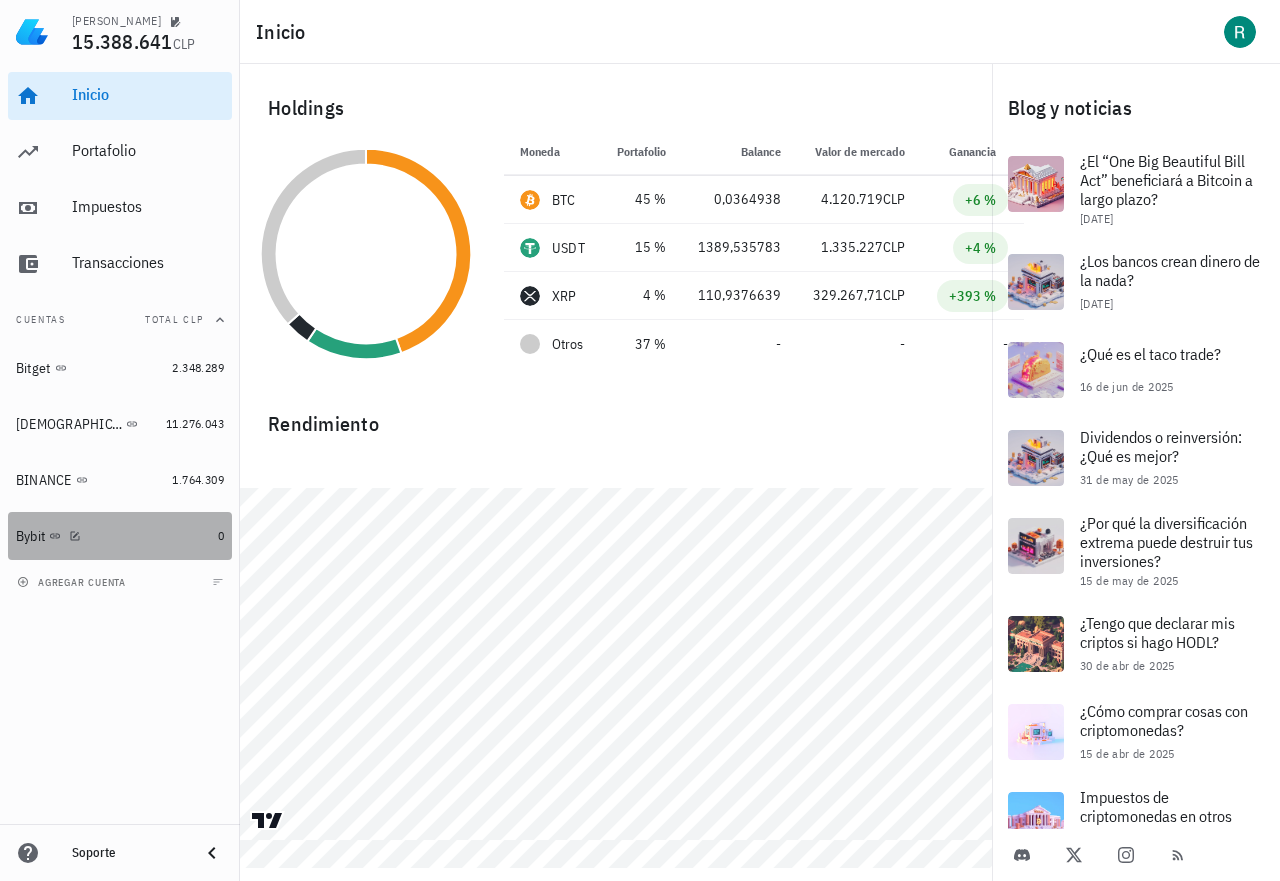 click on "Bybit" at bounding box center [113, 536] 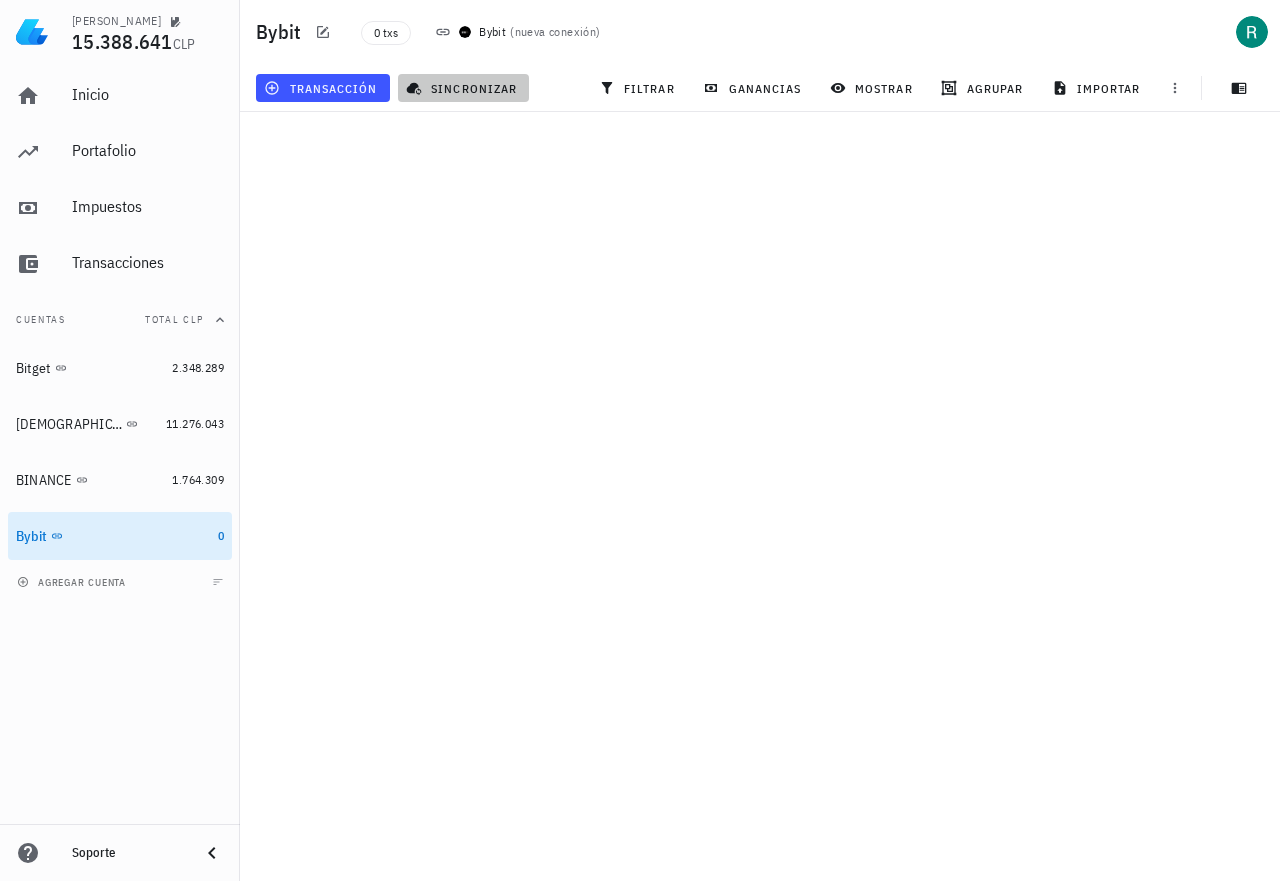 click on "sincronizar" at bounding box center (463, 88) 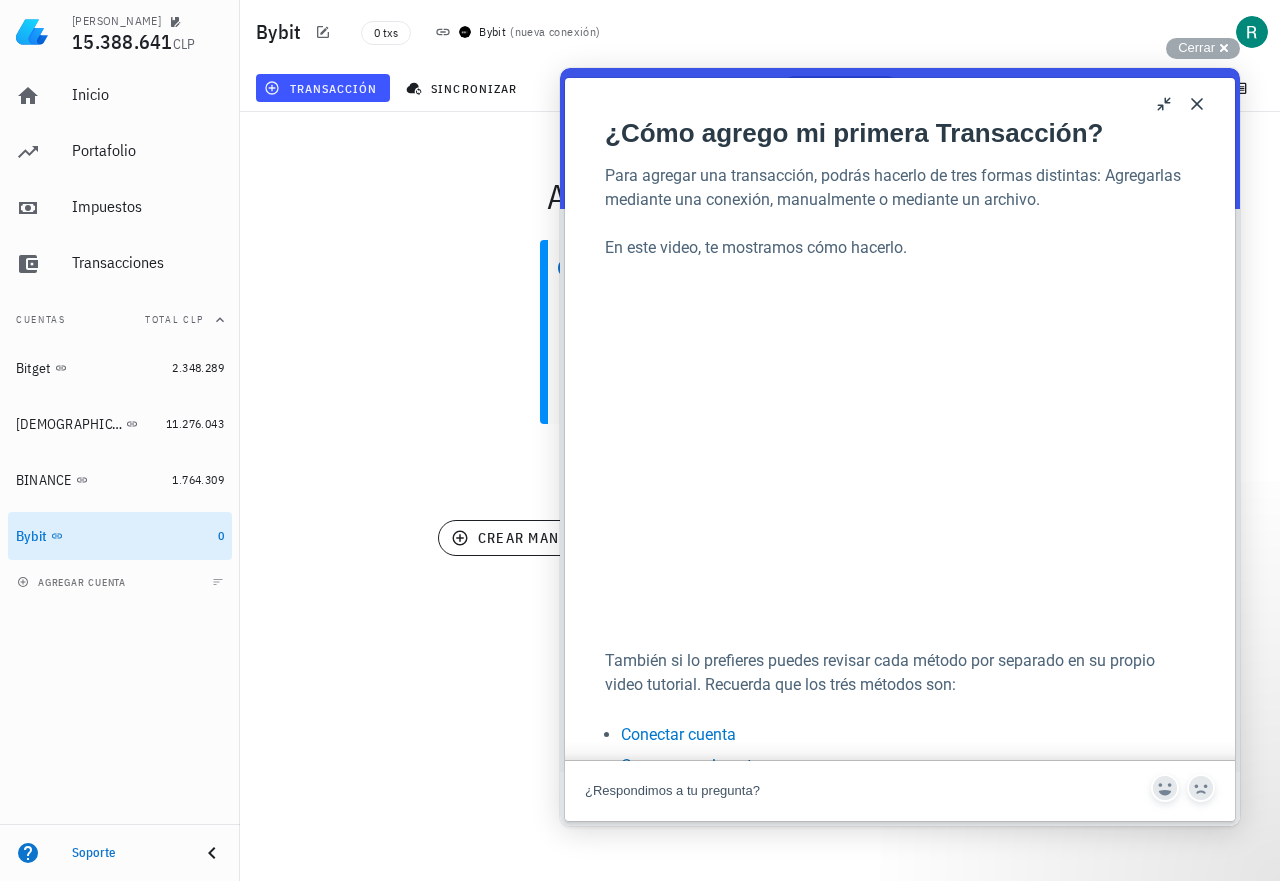 scroll, scrollTop: 0, scrollLeft: 0, axis: both 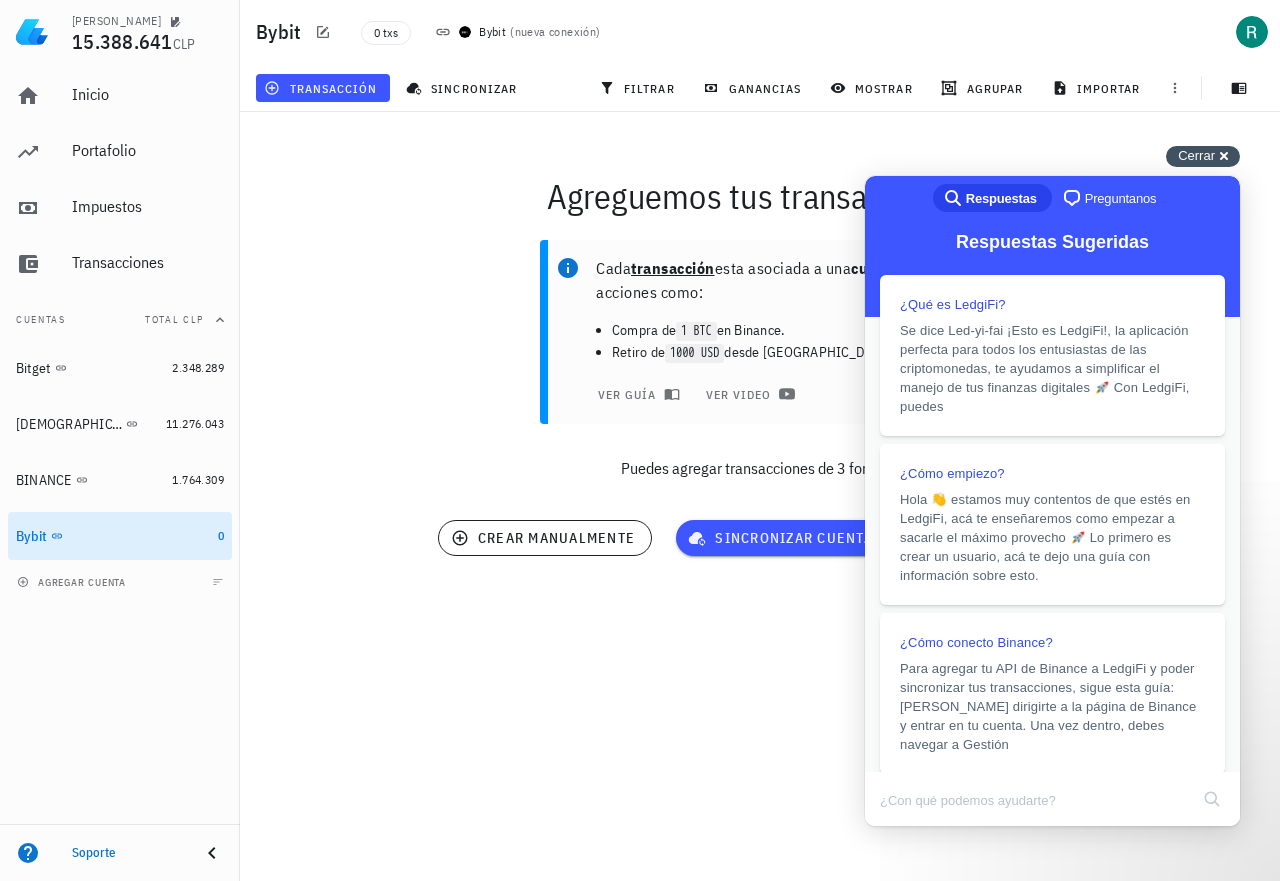 click on "Cerrar" at bounding box center (1196, 155) 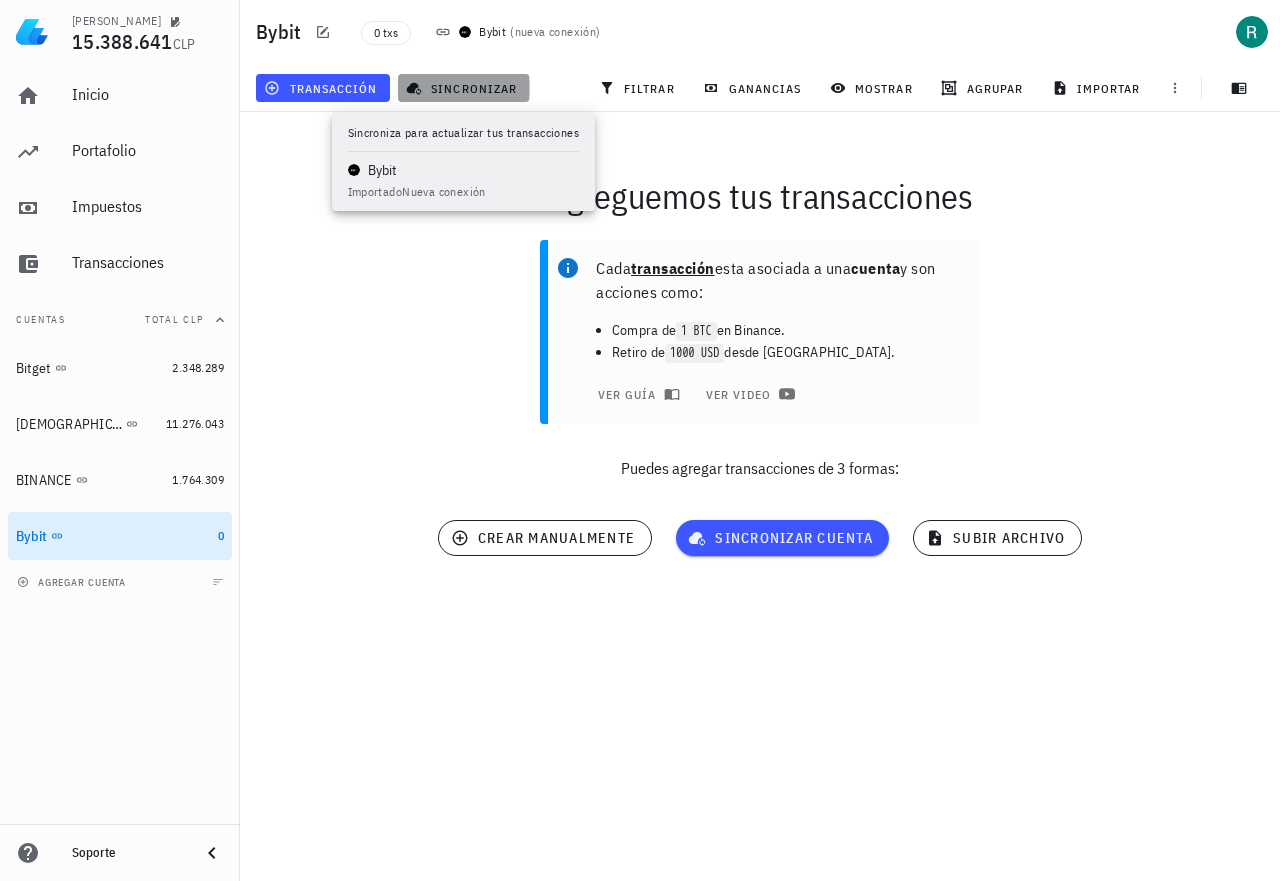 click on "sincronizar" at bounding box center [463, 88] 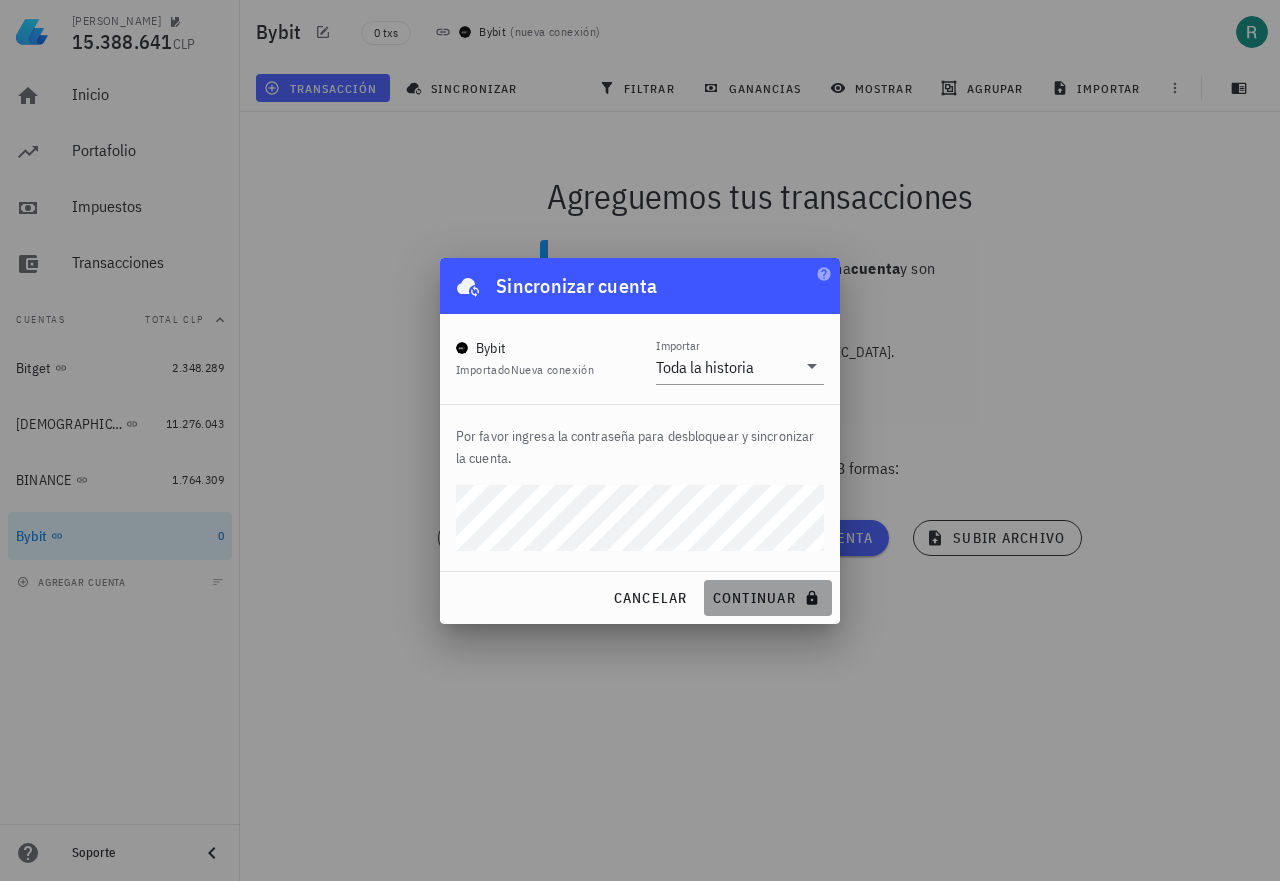 click on "continuar" at bounding box center [768, 598] 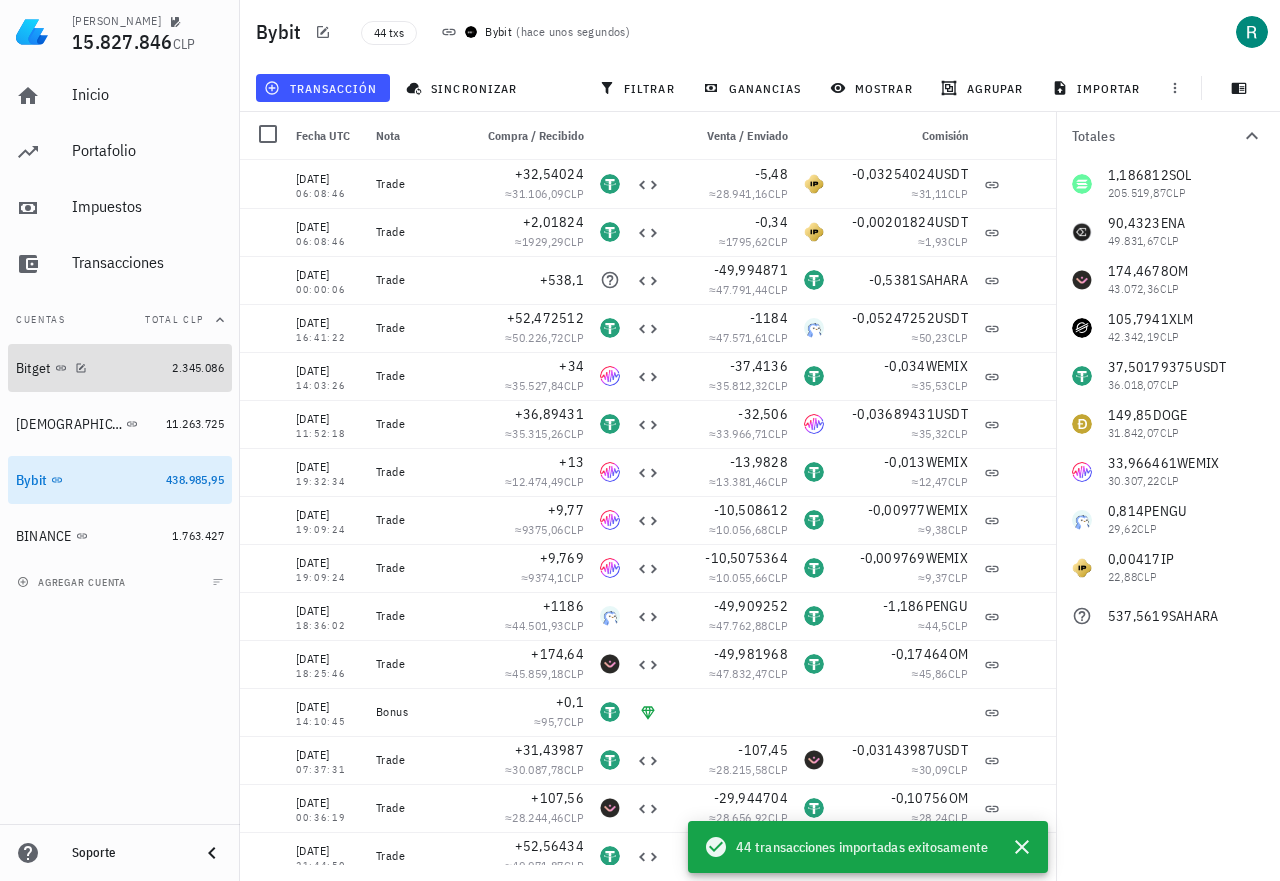 click on "Bitget" at bounding box center (90, 368) 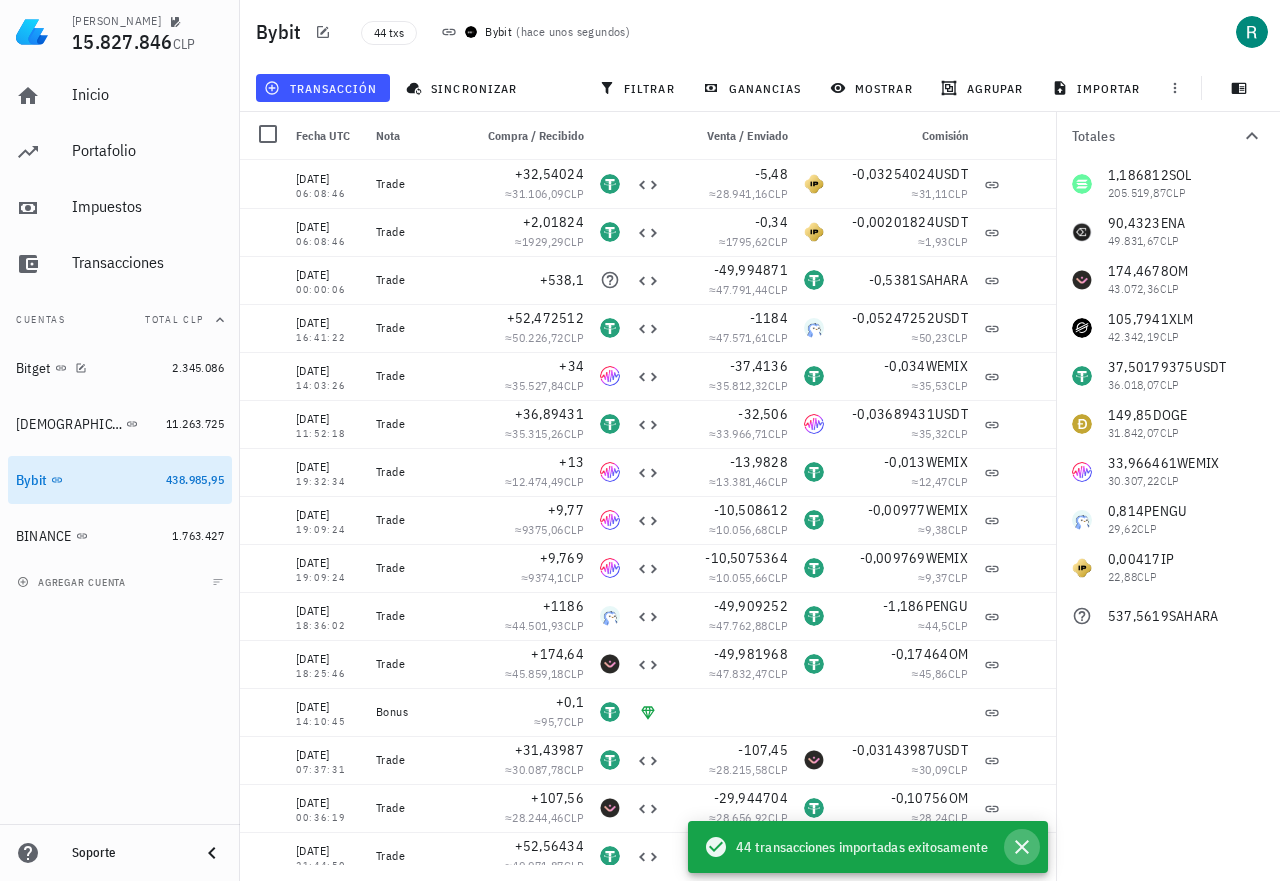click 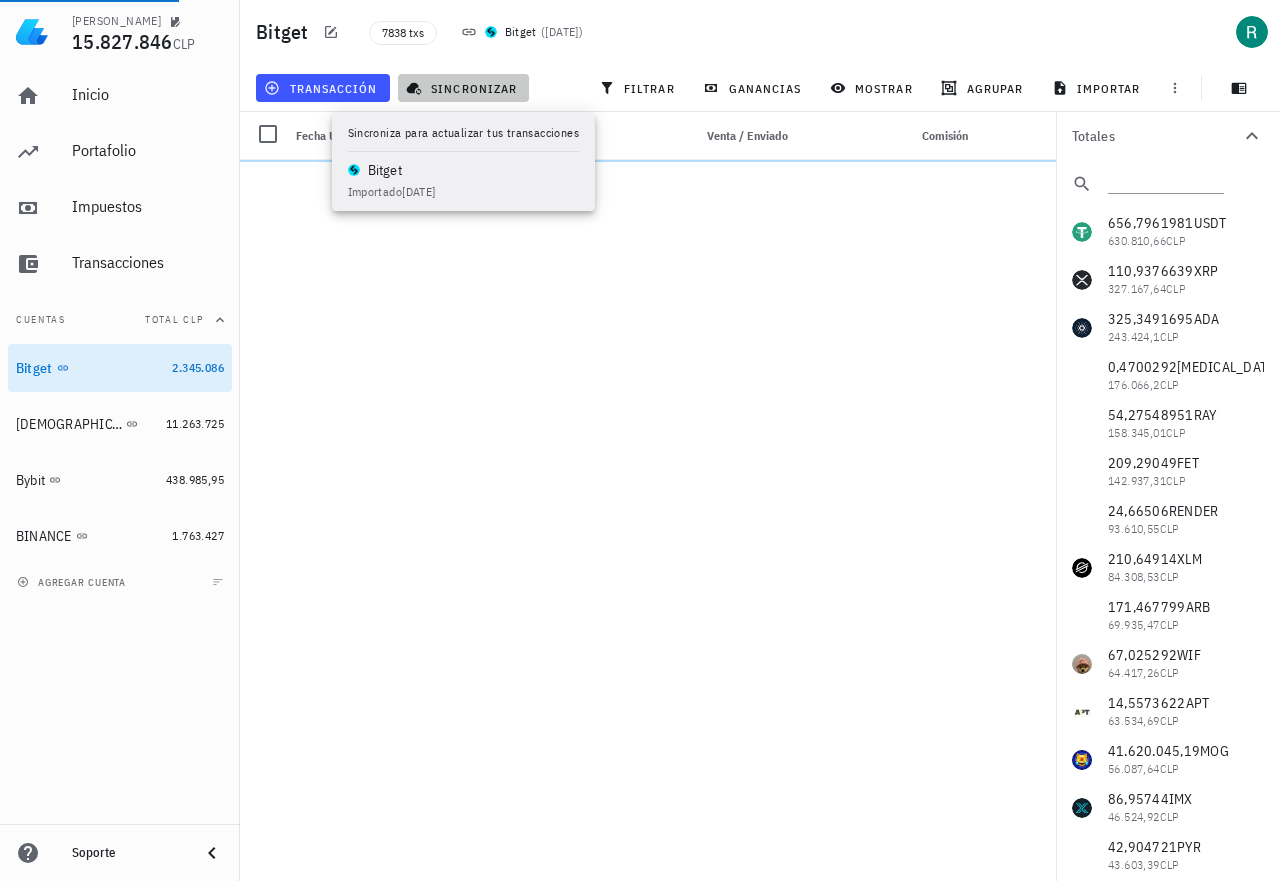 click on "sincronizar" at bounding box center [463, 88] 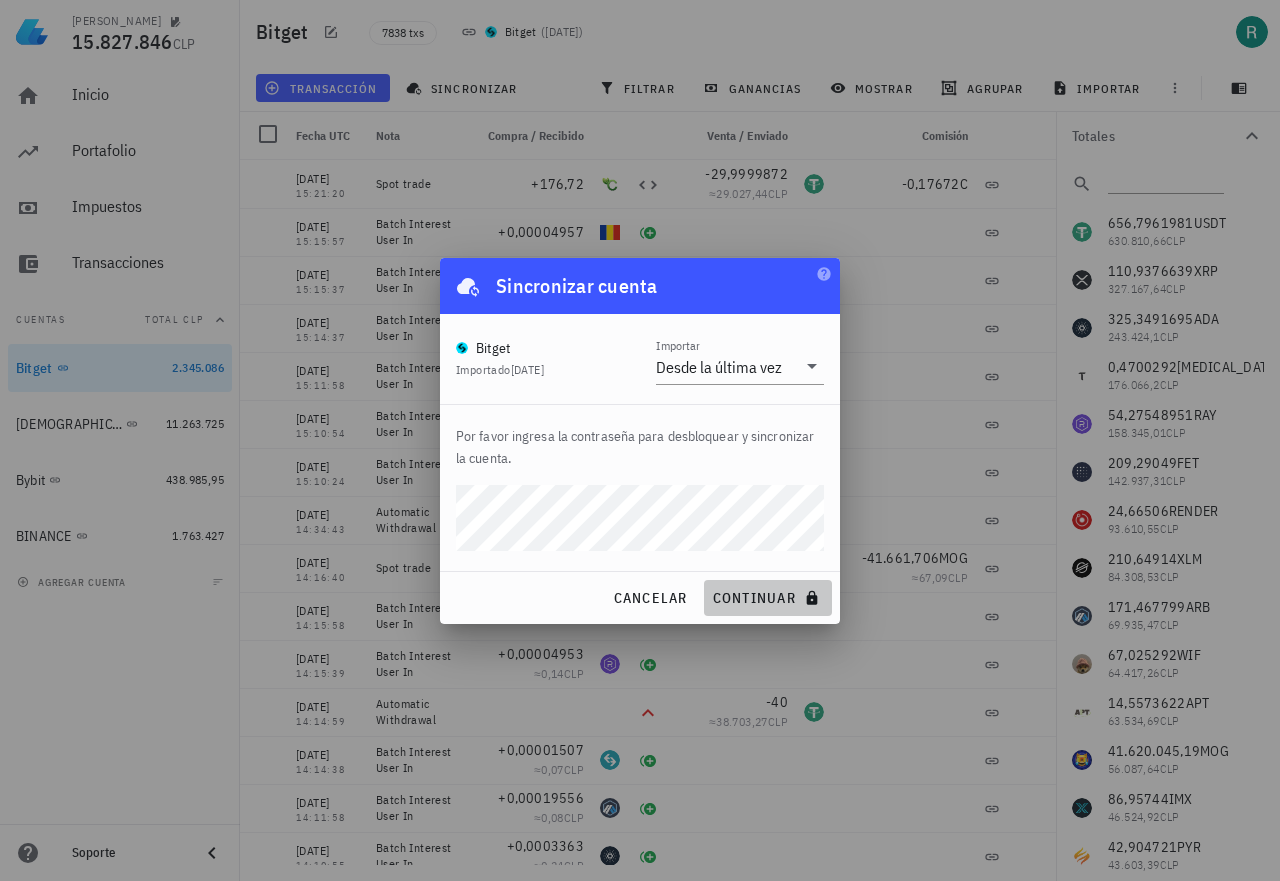 click on "continuar" at bounding box center (768, 598) 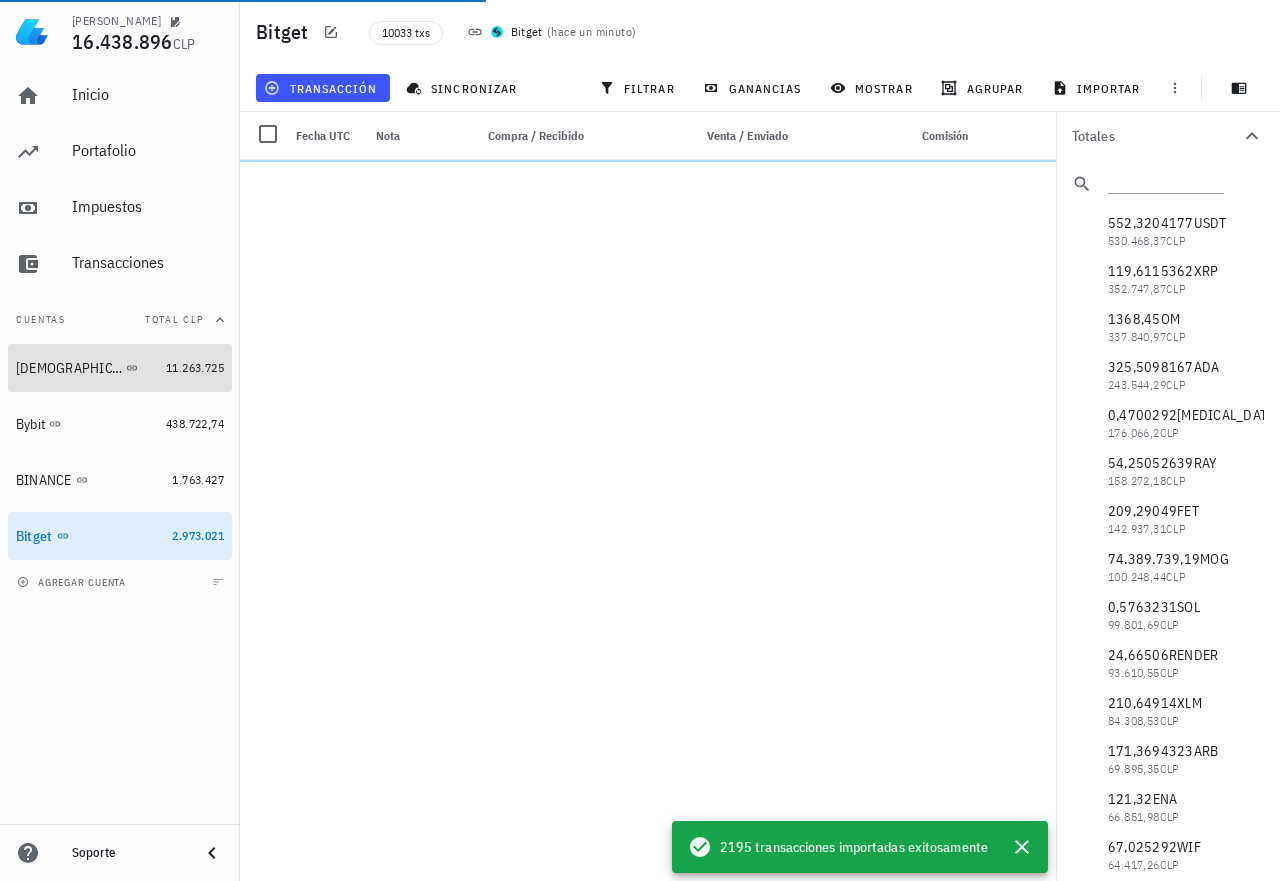 click 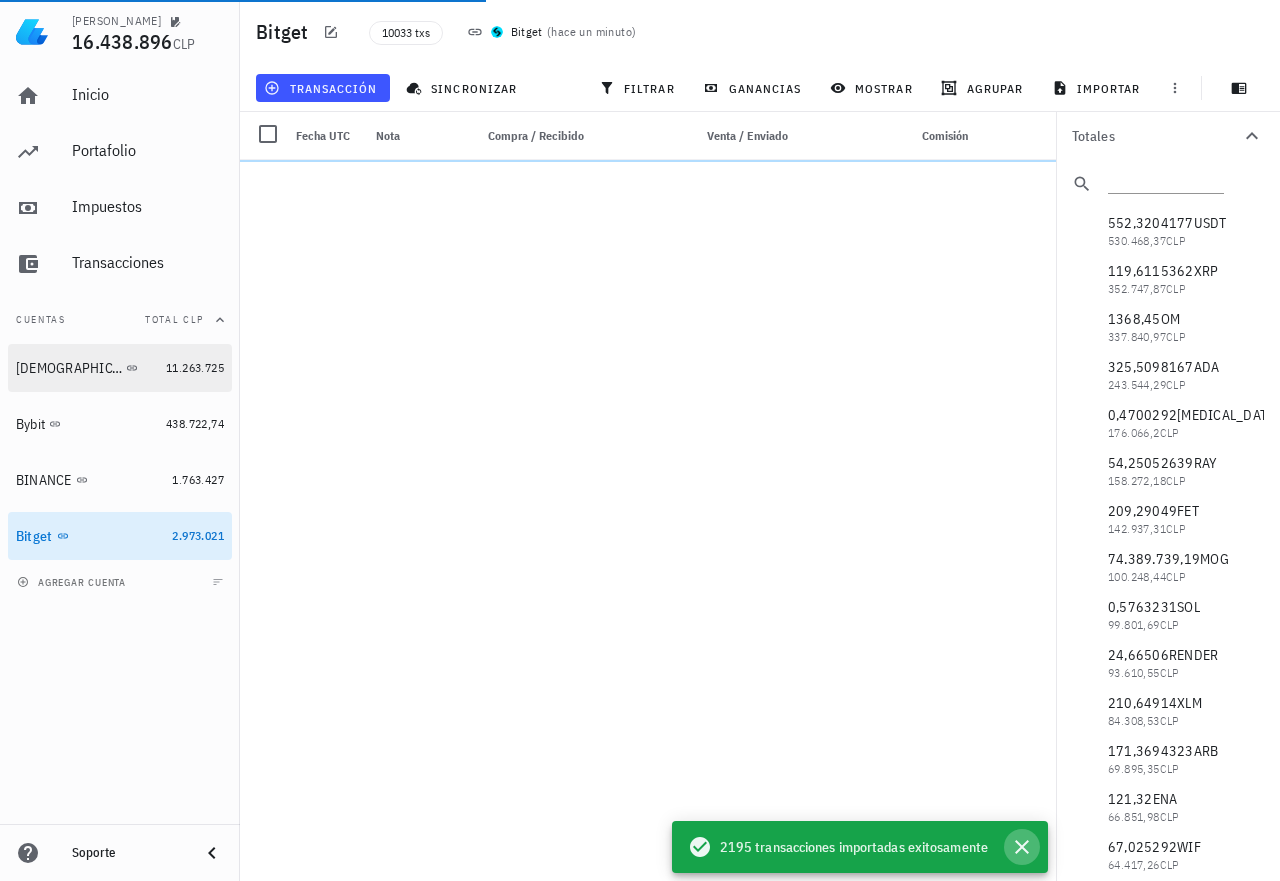click 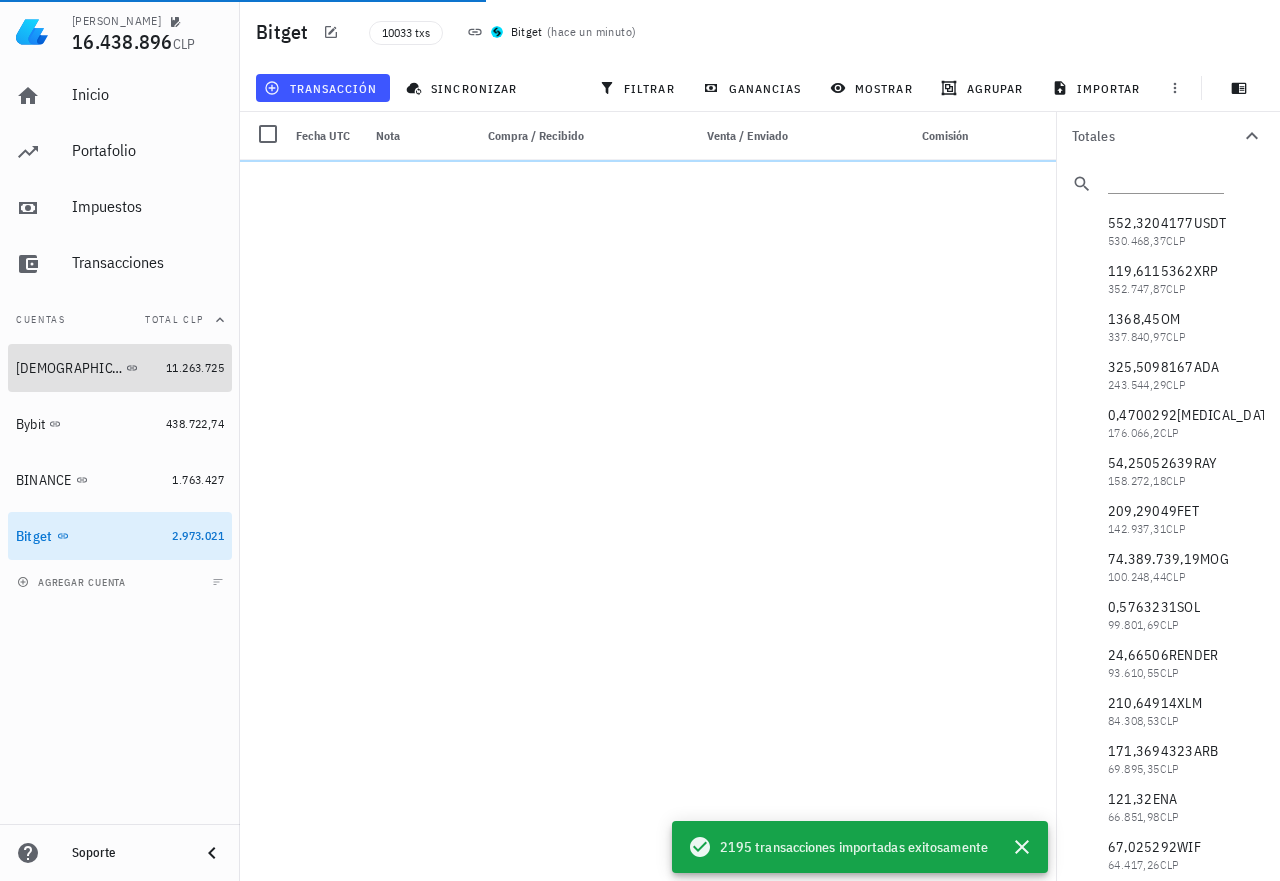 click on "[DEMOGRAPHIC_DATA]" at bounding box center (87, 368) 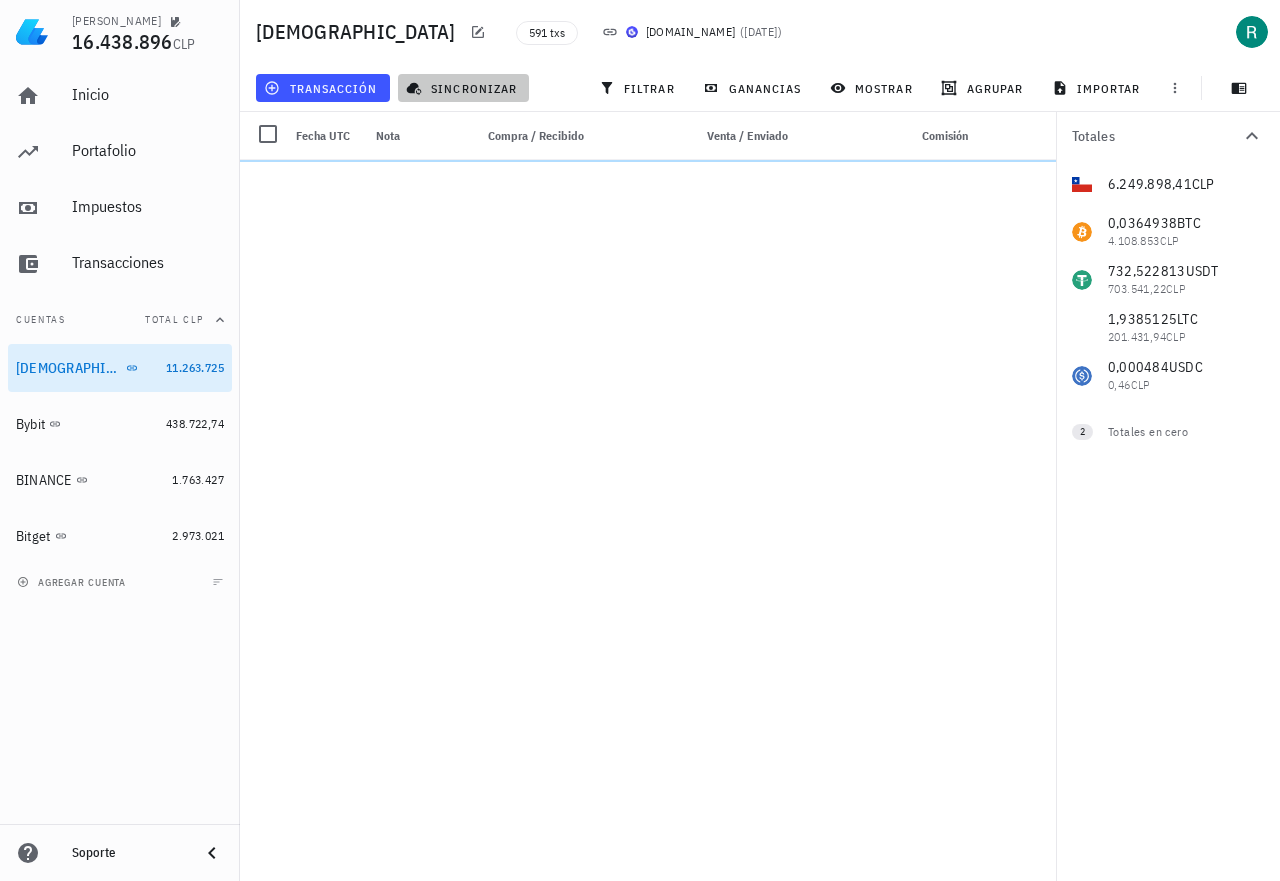 click on "sincronizar" at bounding box center [463, 88] 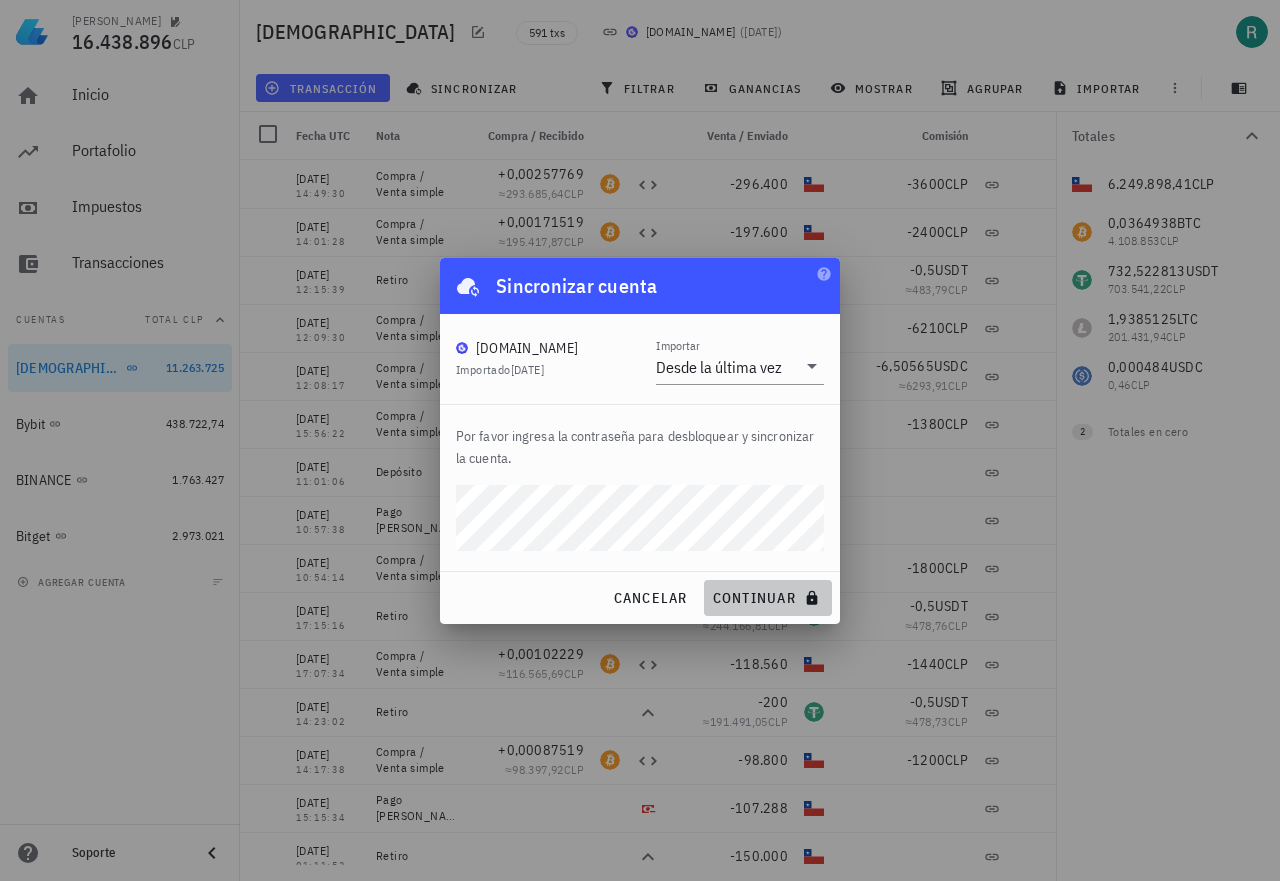 click on "continuar" at bounding box center [768, 598] 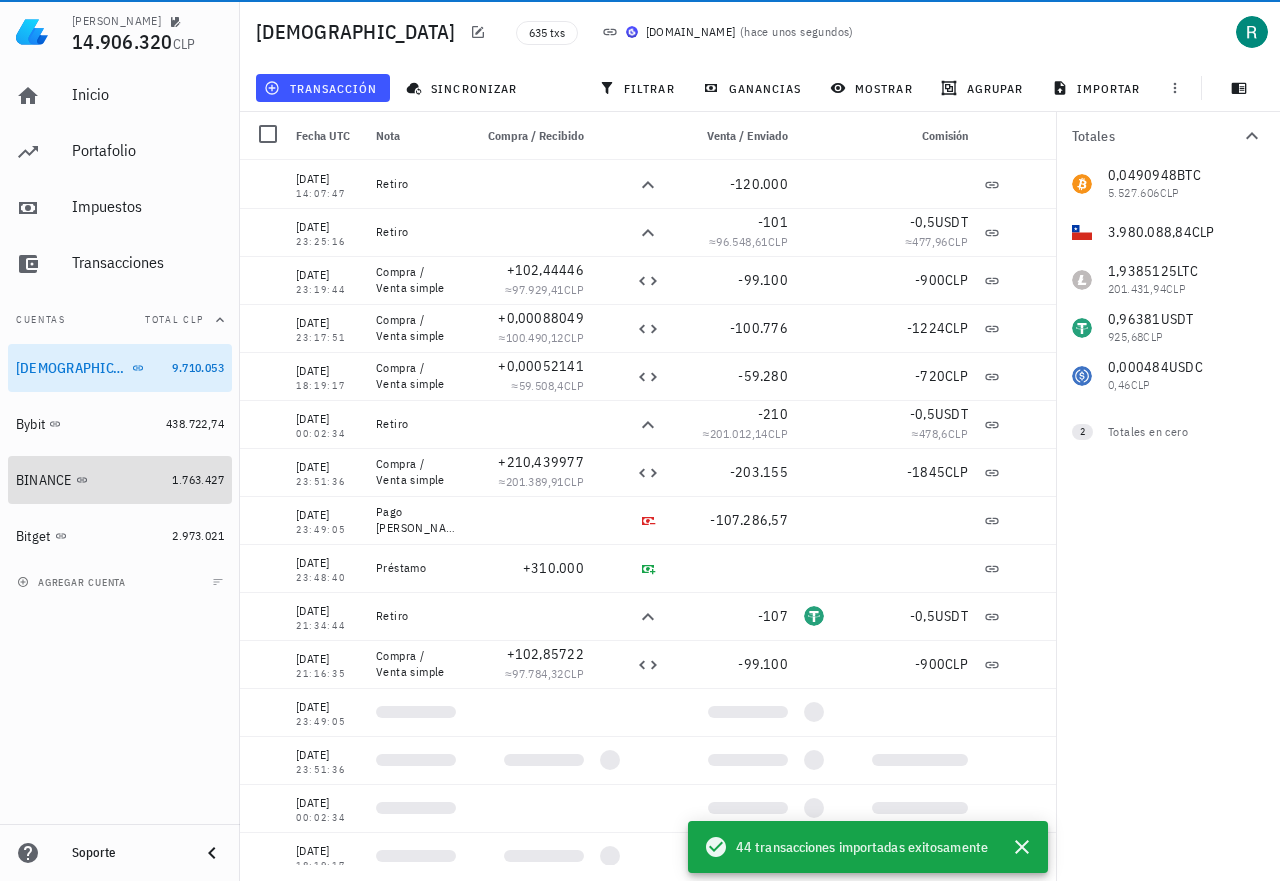 click on "BINANCE" at bounding box center (90, 480) 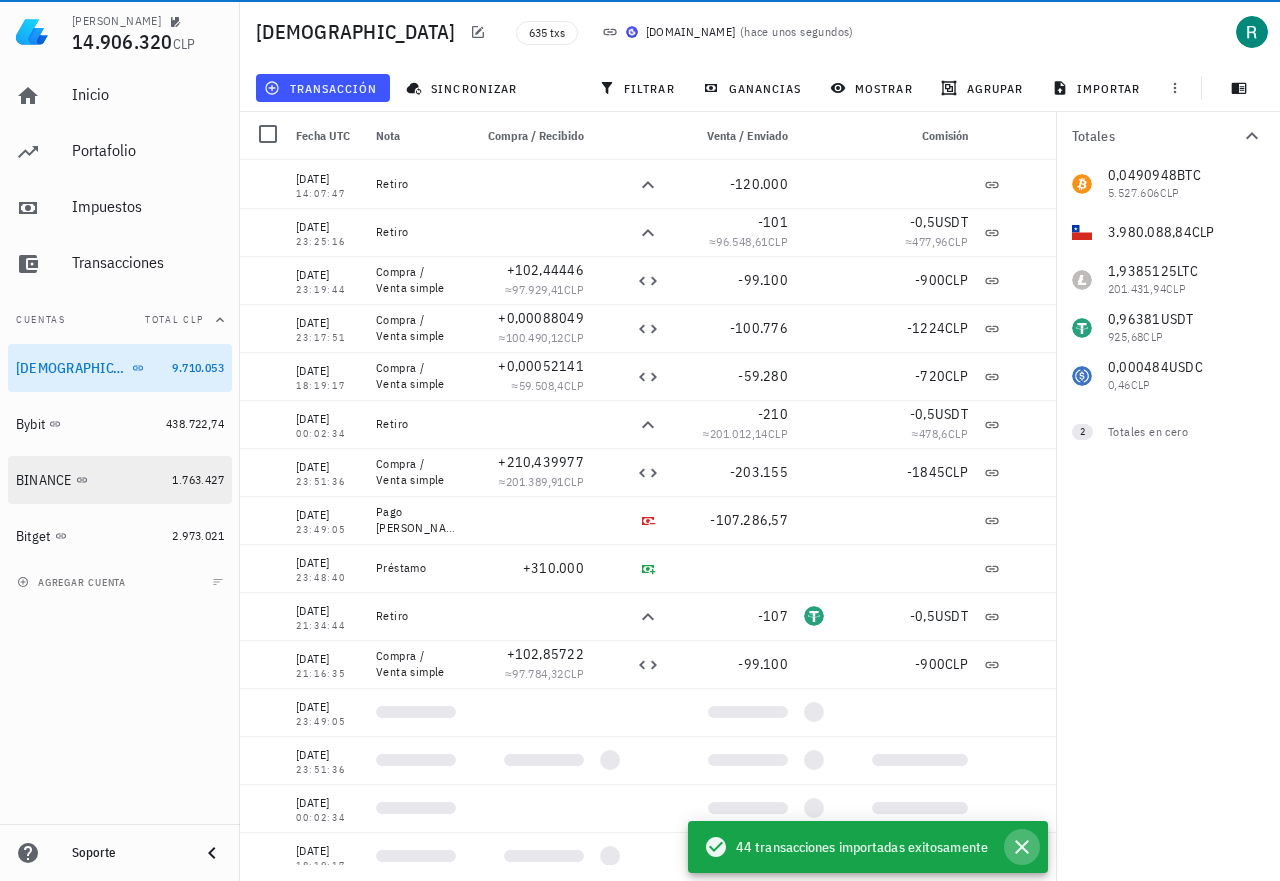 click 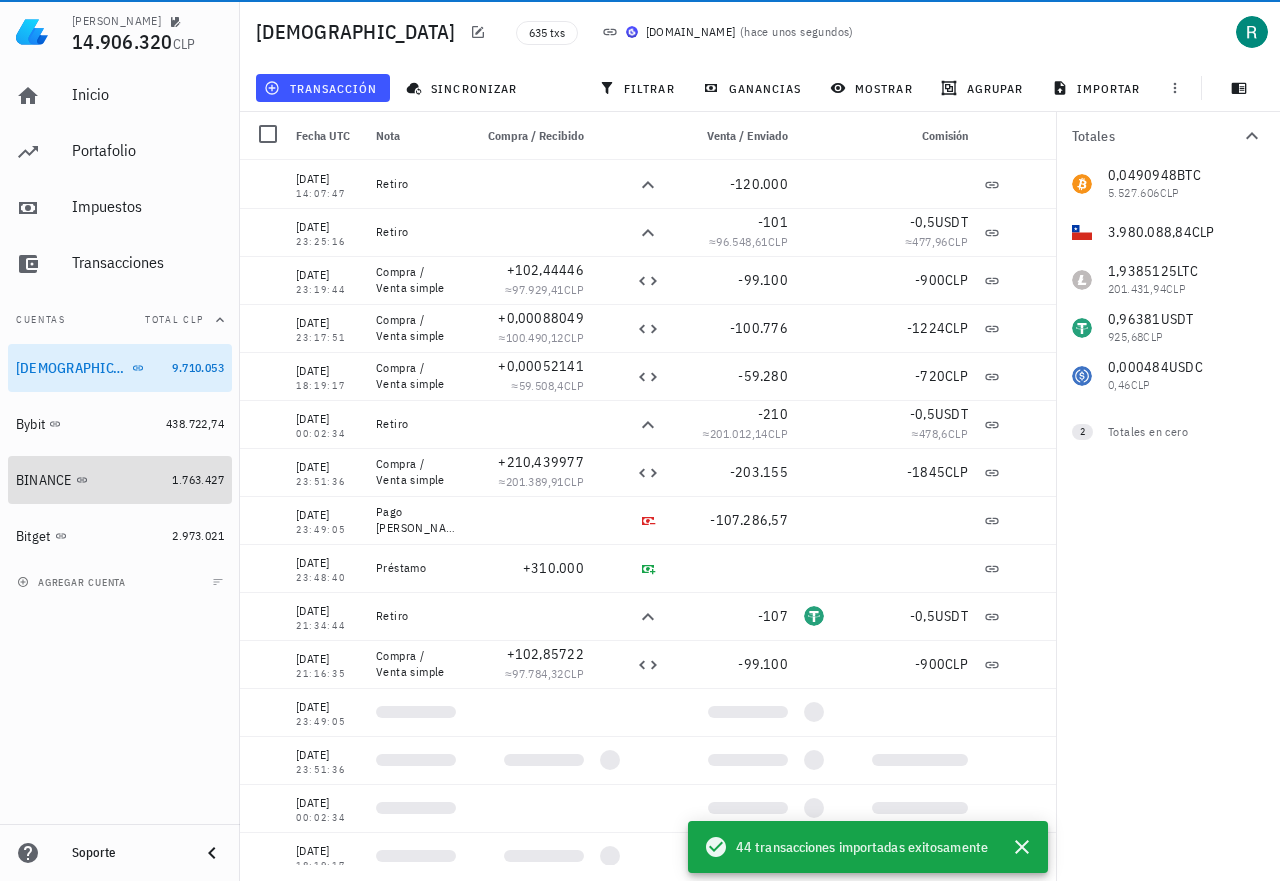 click on "BINANCE" at bounding box center [90, 480] 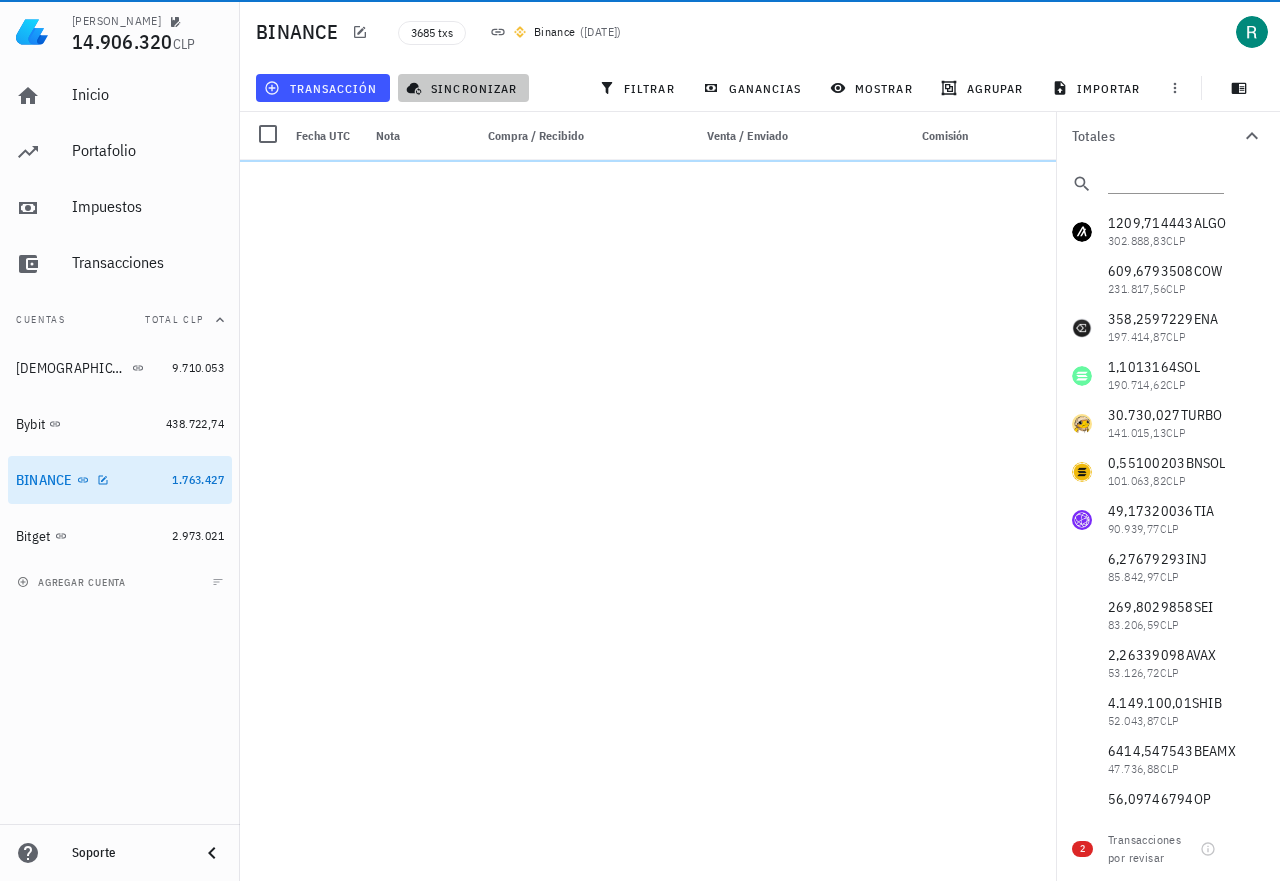 click on "sincronizar" at bounding box center (463, 88) 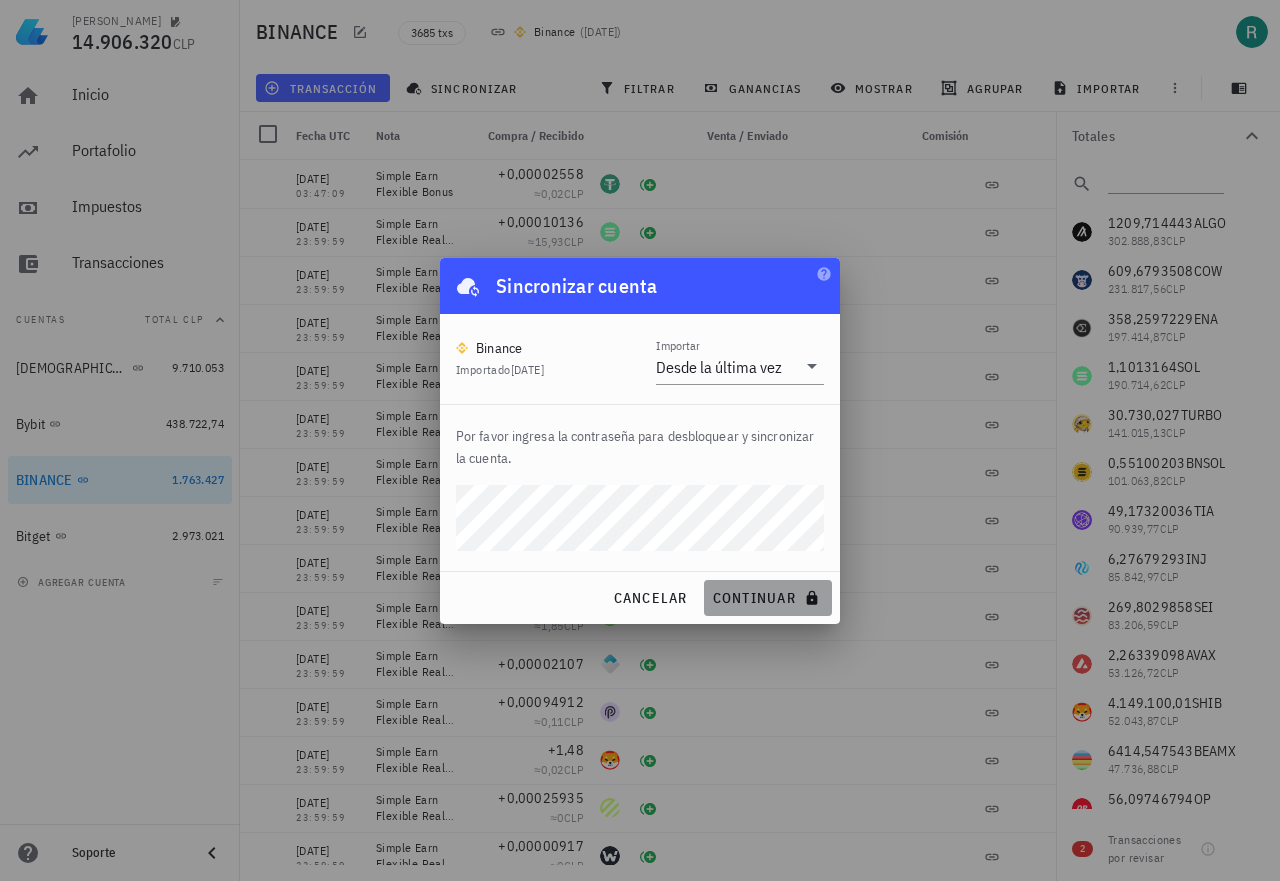 click on "continuar" at bounding box center [768, 598] 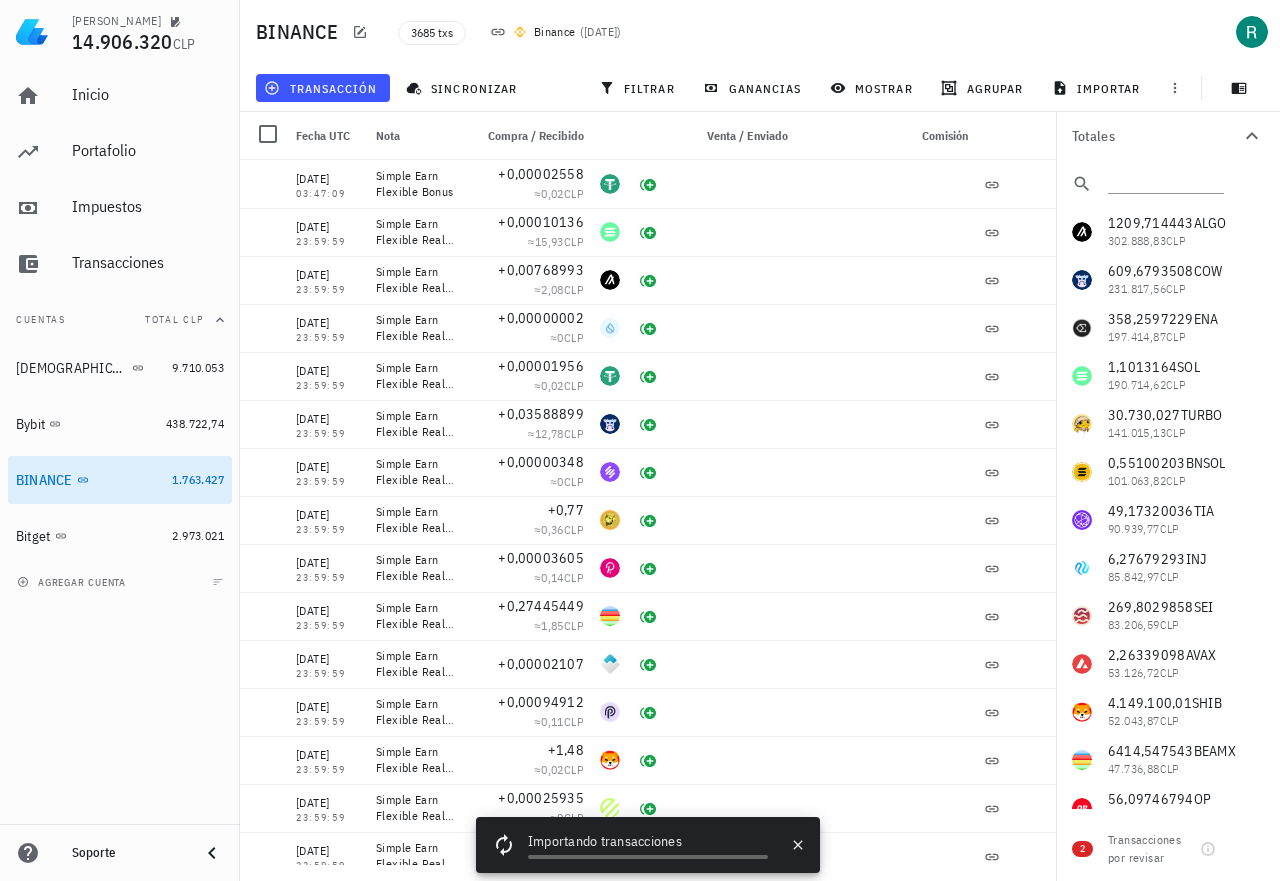 click on "Inicio
[GEOGRAPHIC_DATA]
Impuestos
[GEOGRAPHIC_DATA]
Cuentas
Total
CLP
BUDA       9.710.053 Bybit       438.722,74 BINANCE       1.763.427 Bitget       2.973.021
agregar cuenta" at bounding box center [120, 444] 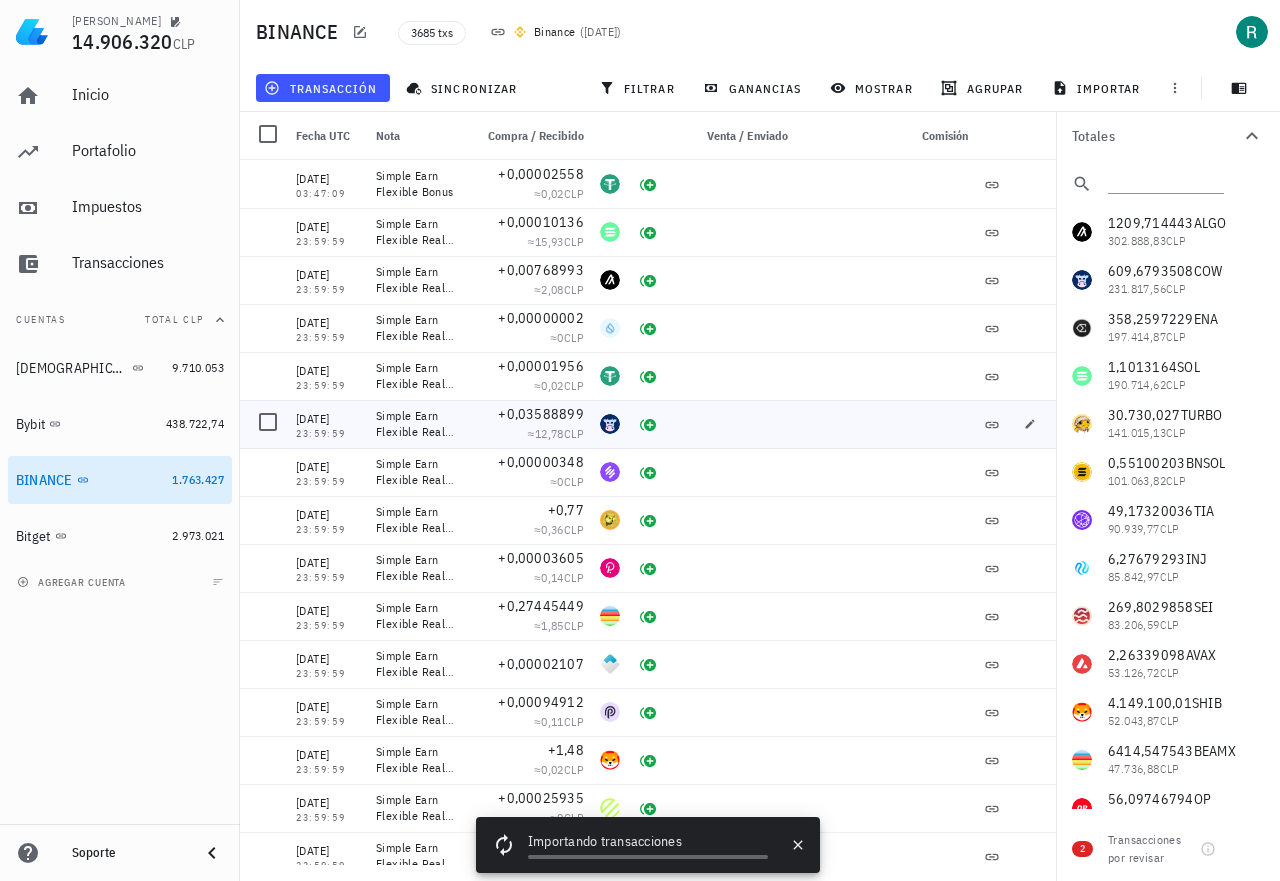 click at bounding box center (904, 424) 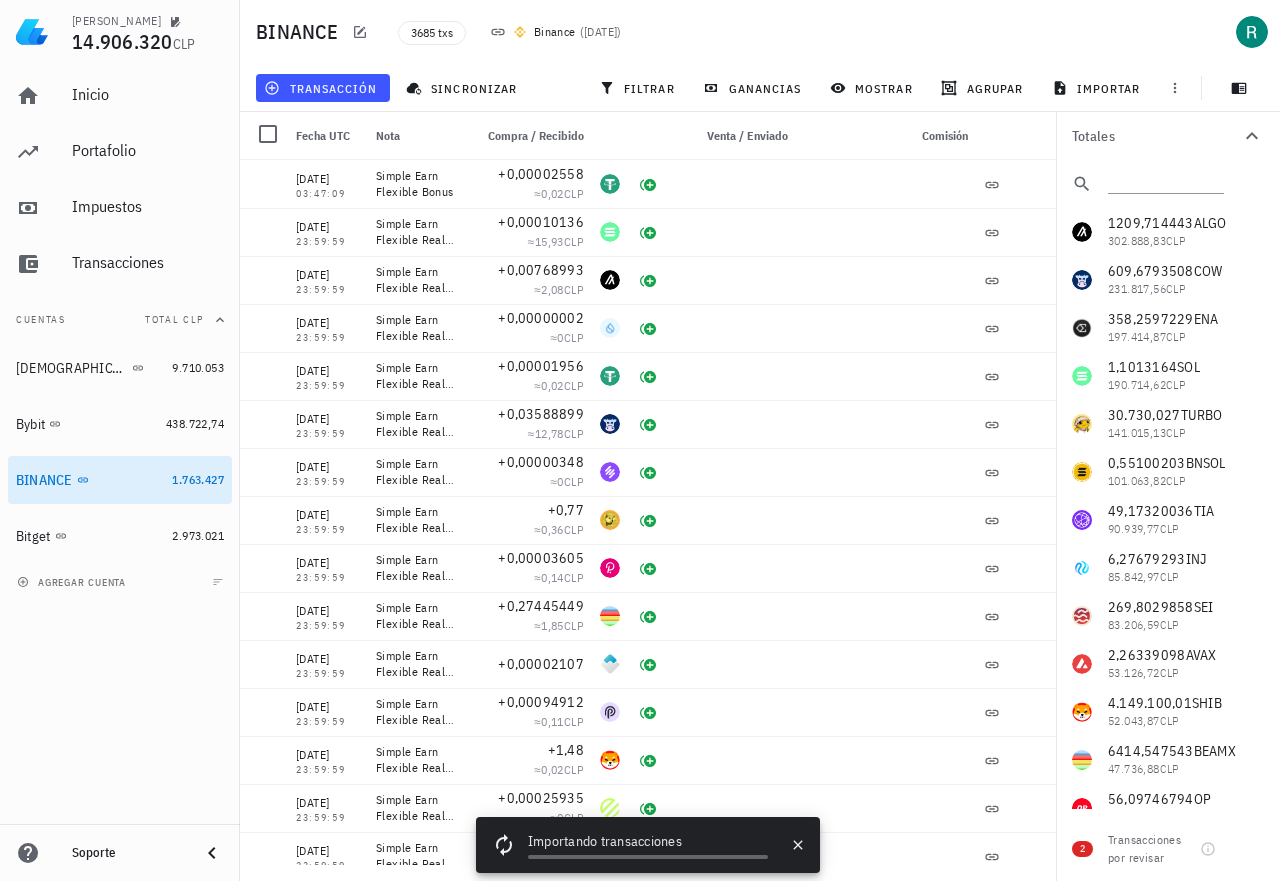 click on "Inicio
[GEOGRAPHIC_DATA]
Impuestos
[GEOGRAPHIC_DATA]
Cuentas
Total
CLP
BUDA       9.710.053 Bybit       438.722,74 BINANCE       1.763.427 Bitget       2.973.021
agregar cuenta" at bounding box center [120, 444] 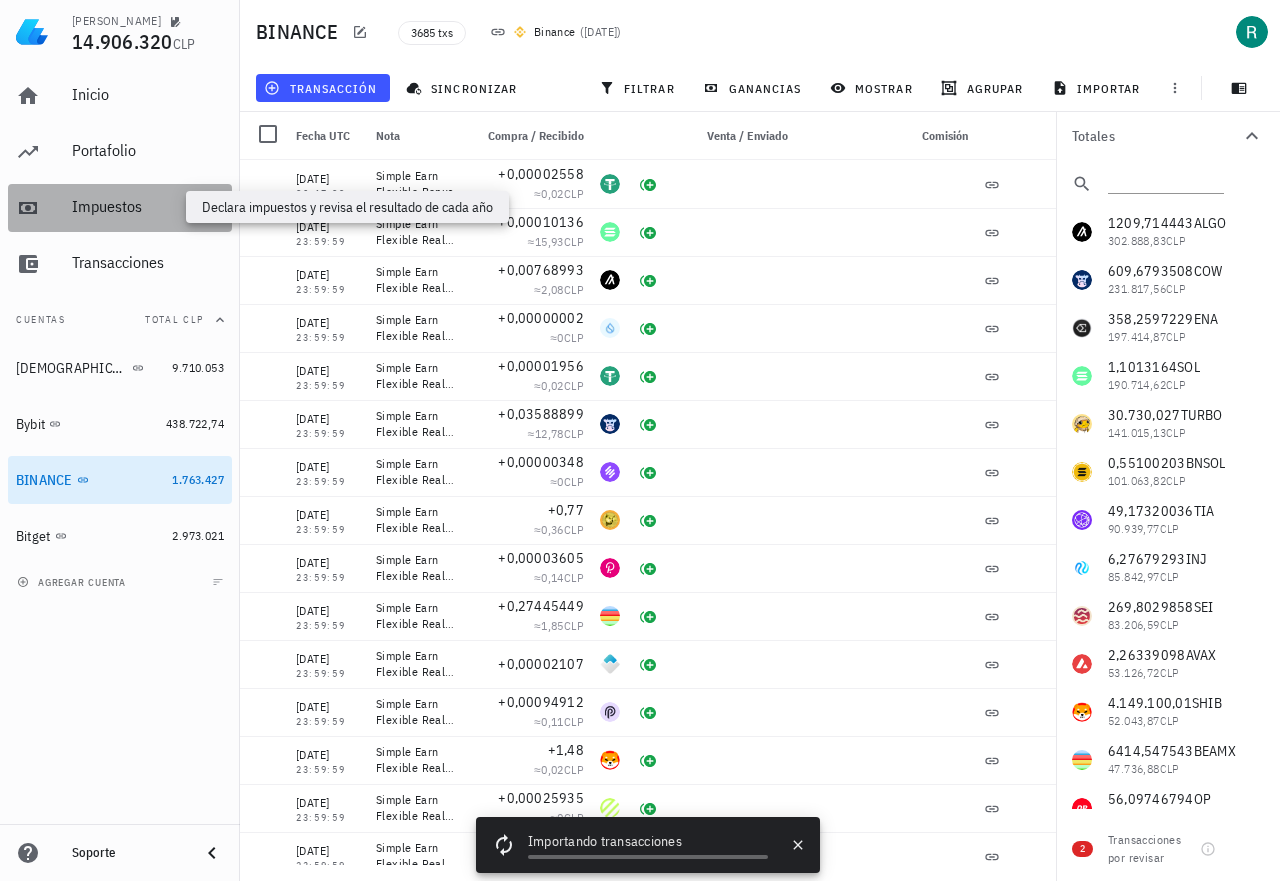click on "Impuestos" at bounding box center [148, 206] 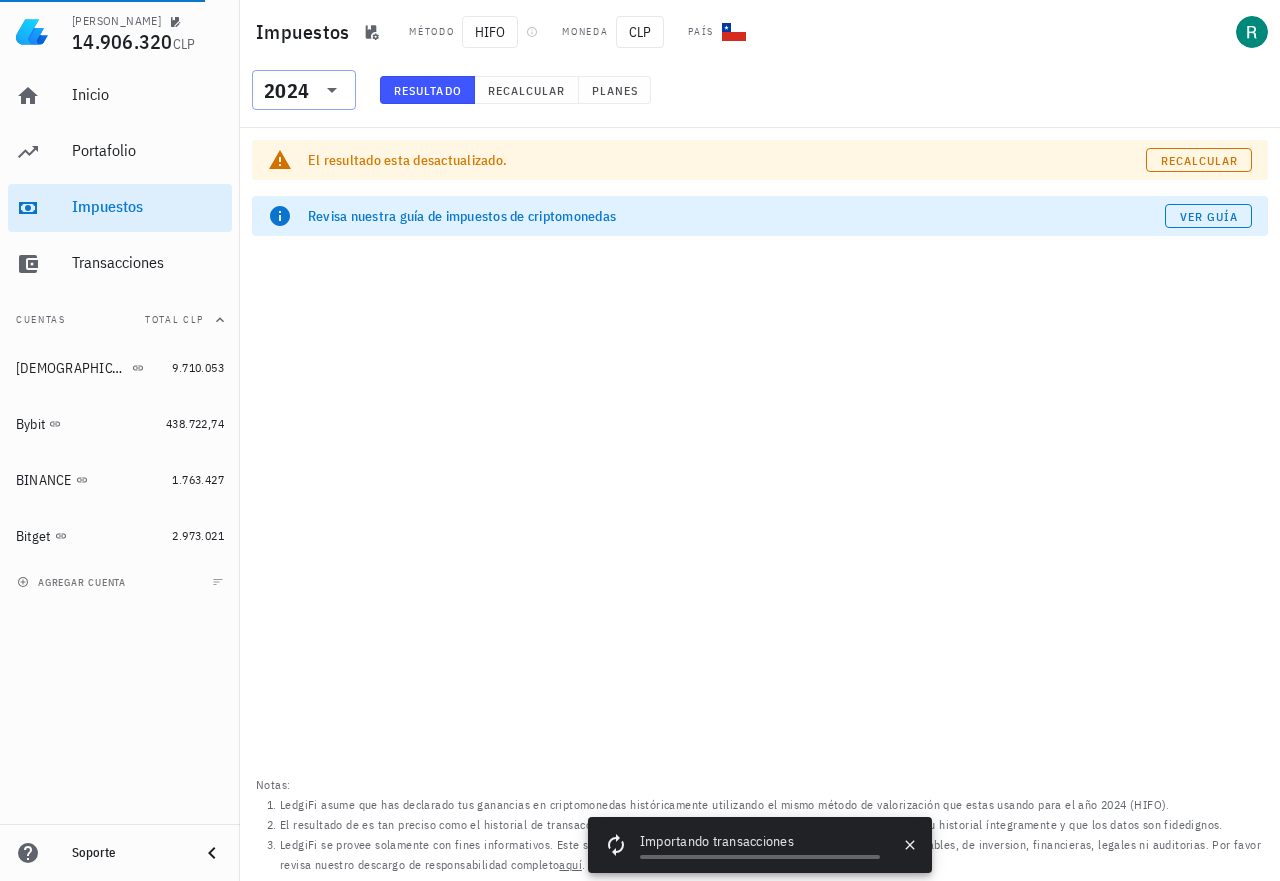 click 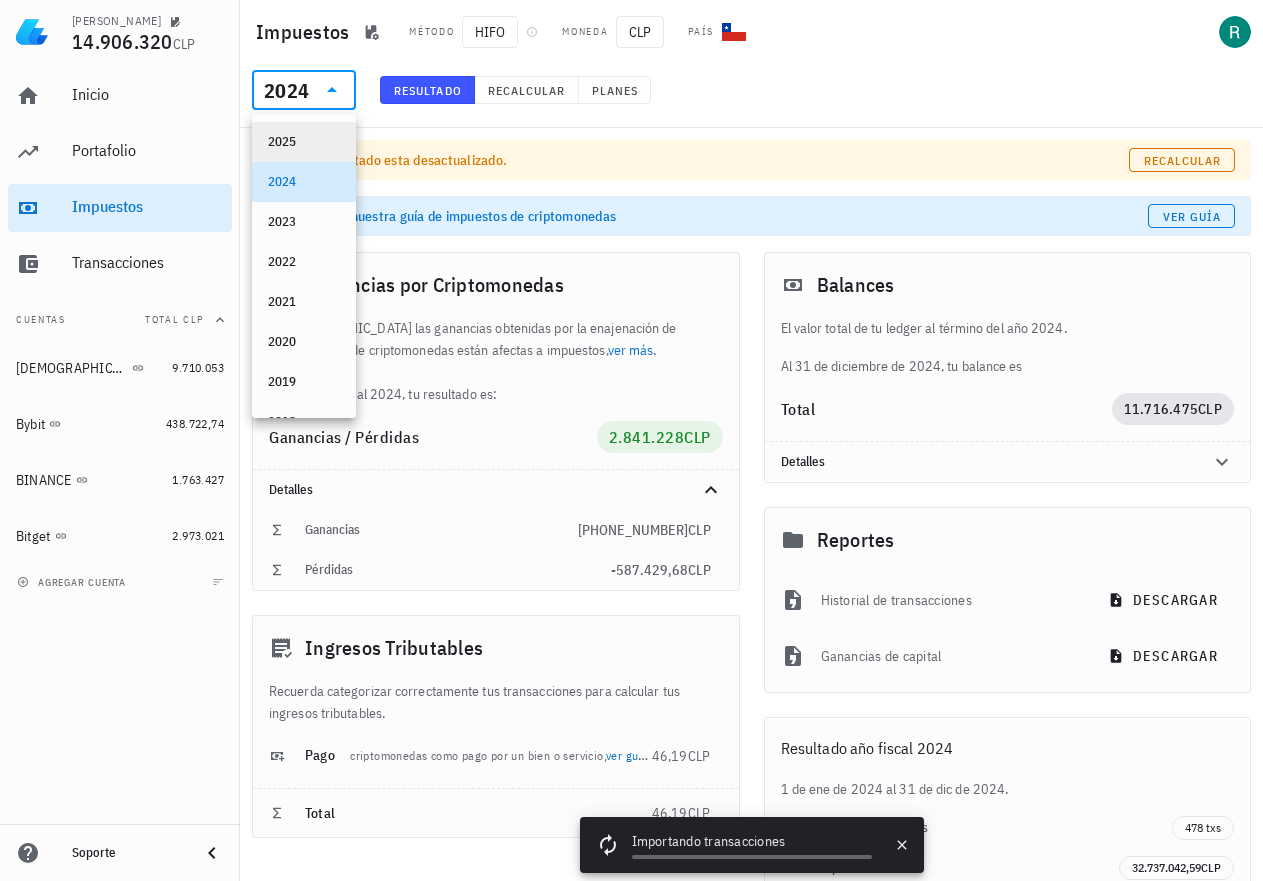 click on "2025" at bounding box center [304, 142] 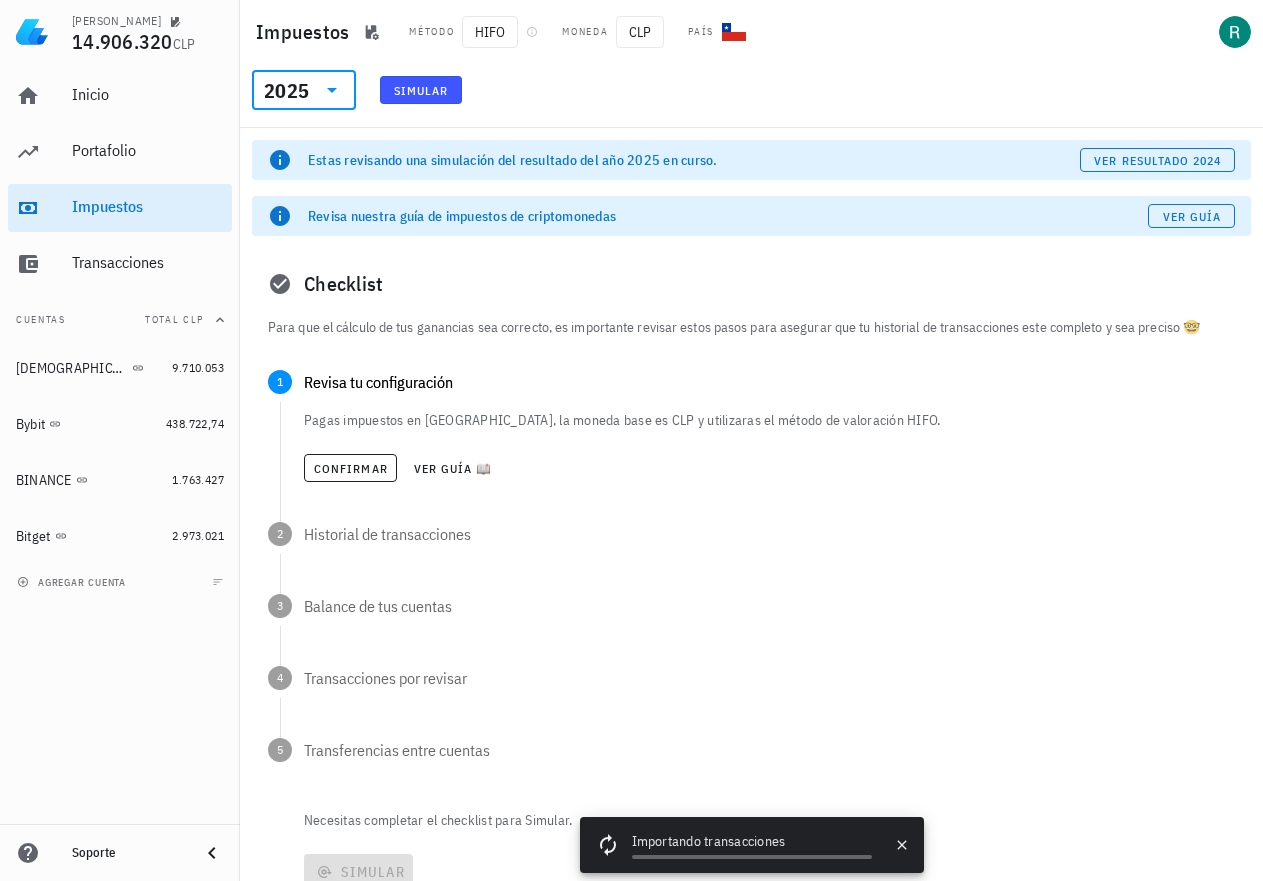 click 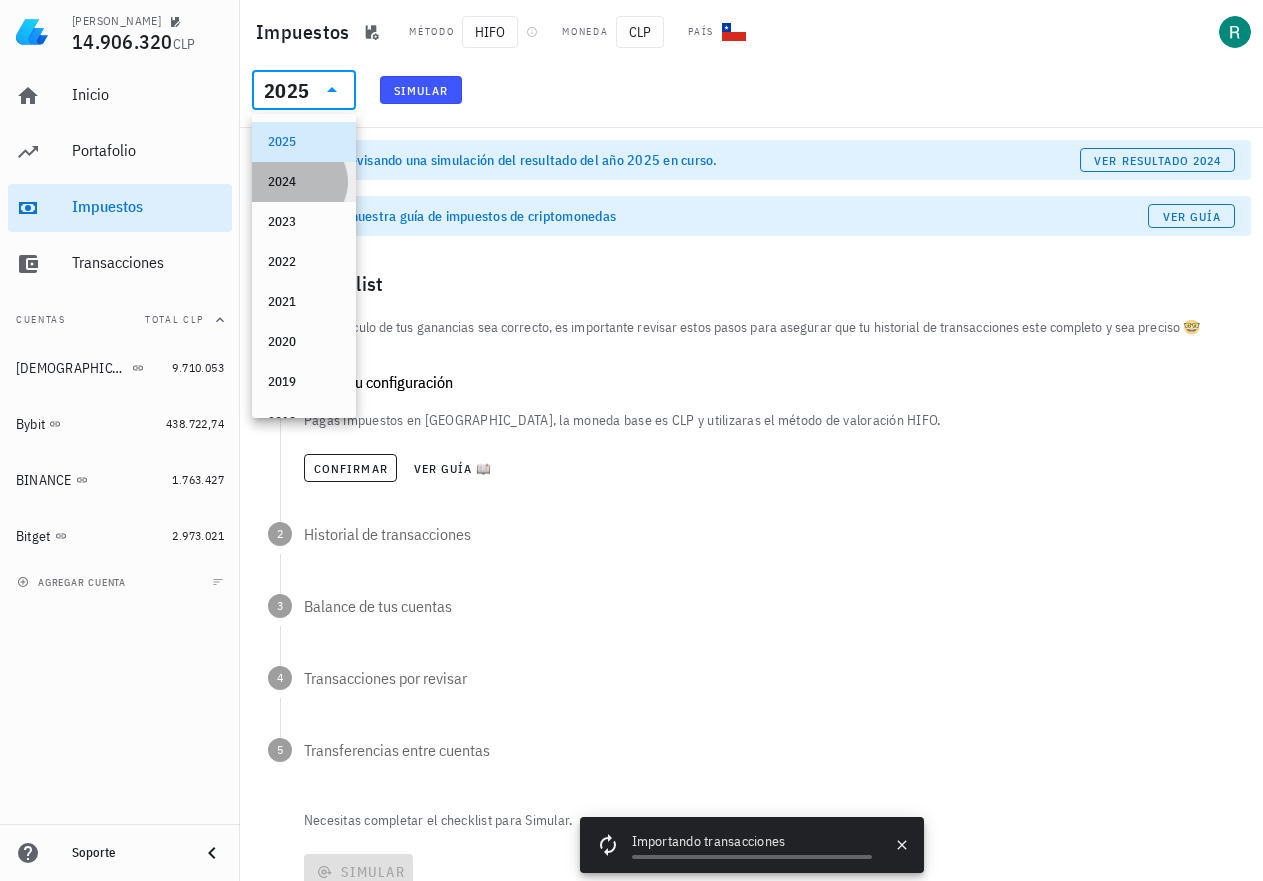 click on "2024" at bounding box center [304, 182] 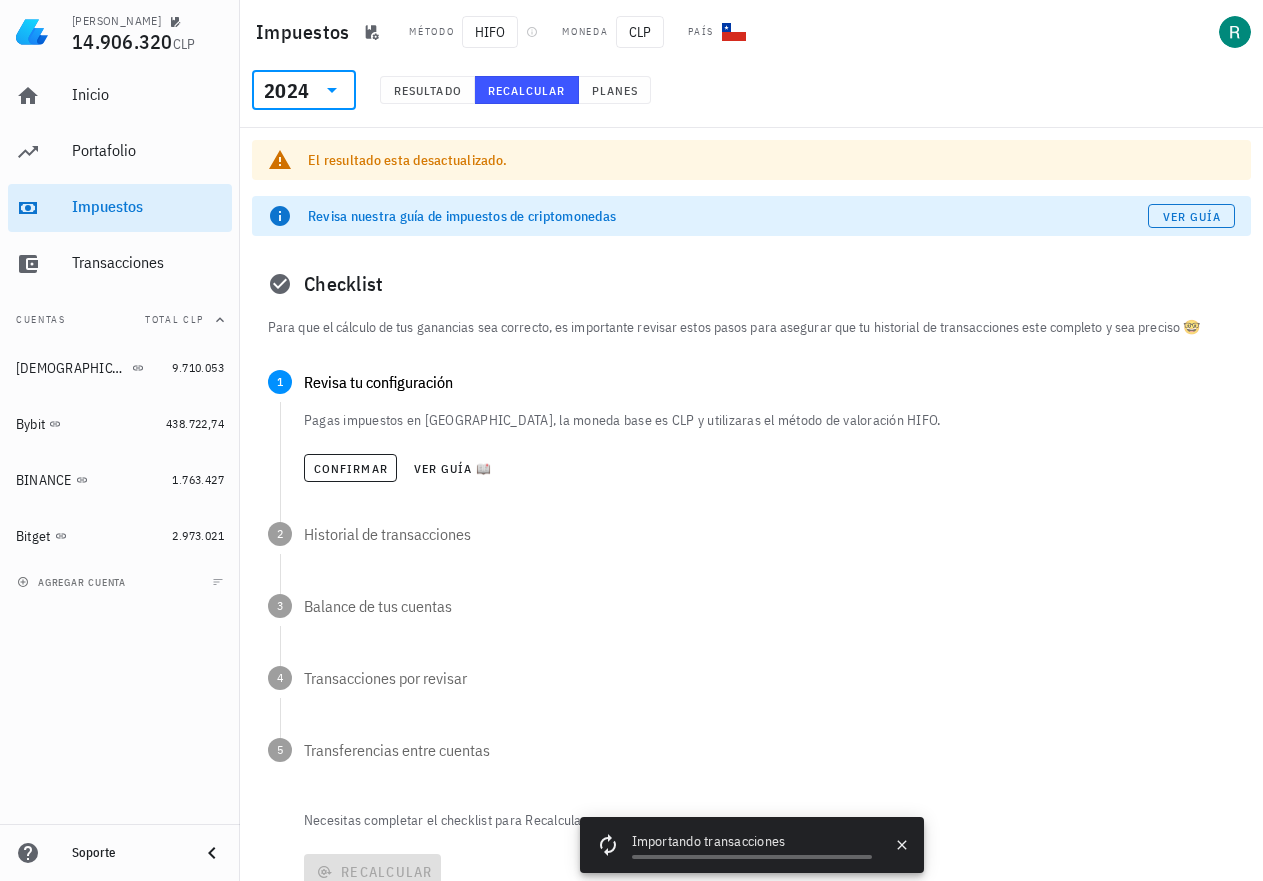 click 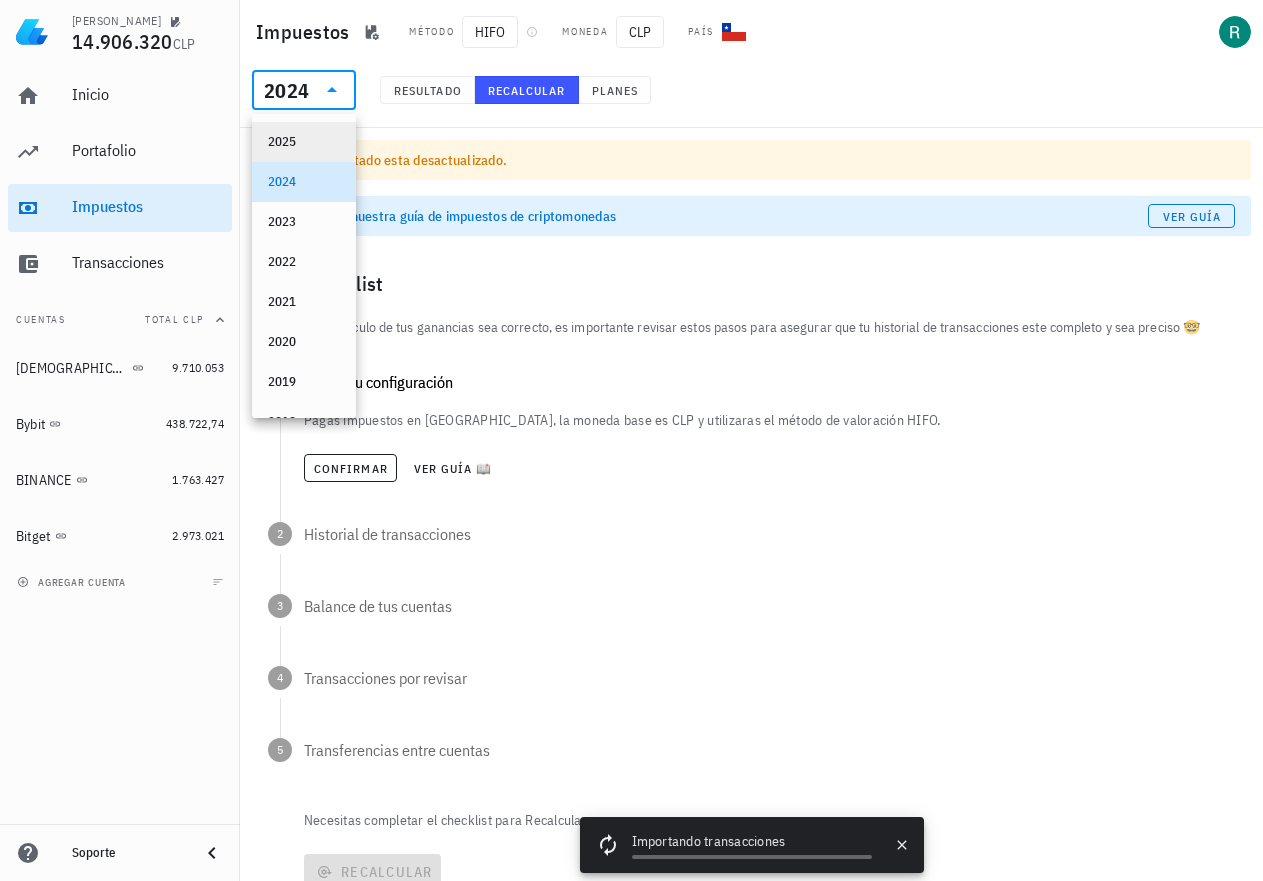 click on "2025" at bounding box center [304, 142] 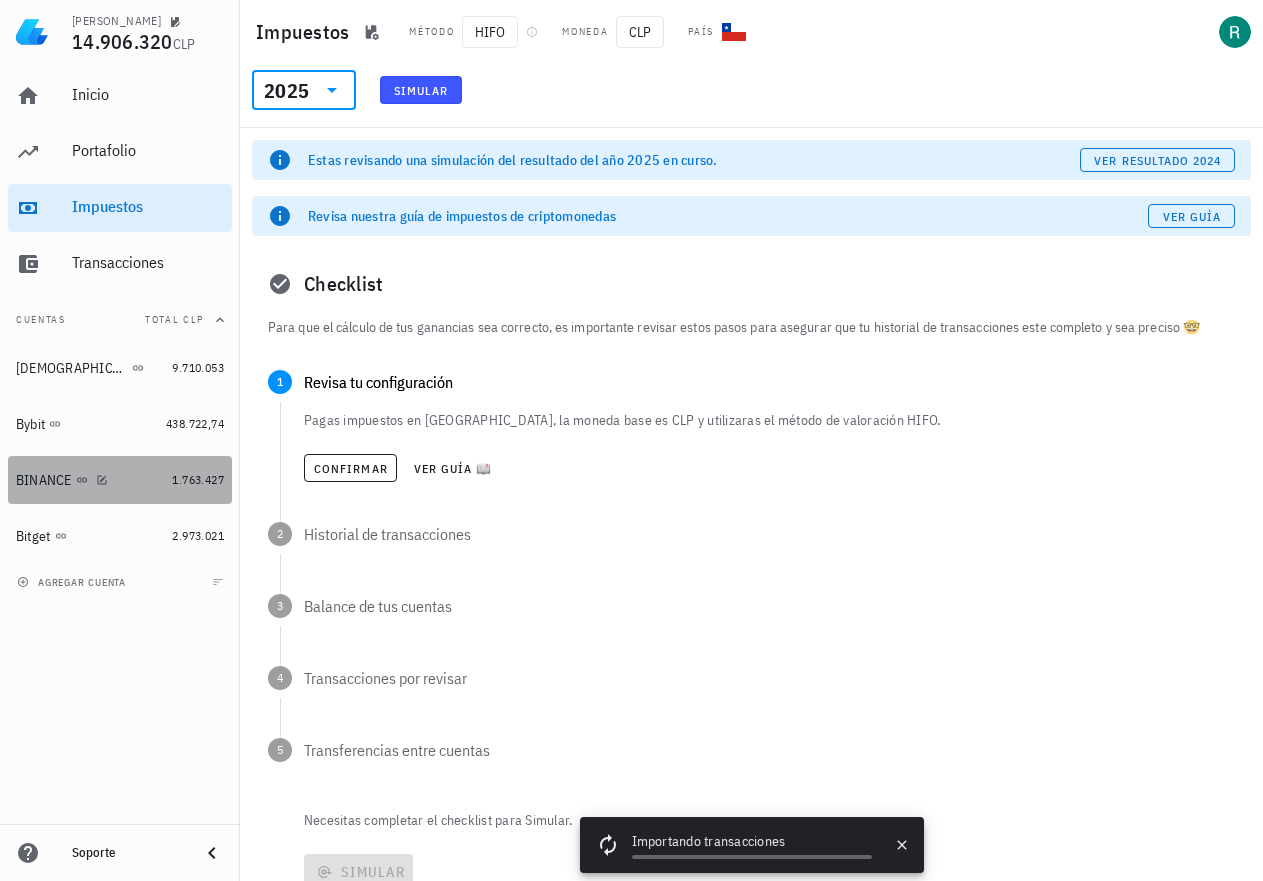 click on "BINANCE" at bounding box center (44, 480) 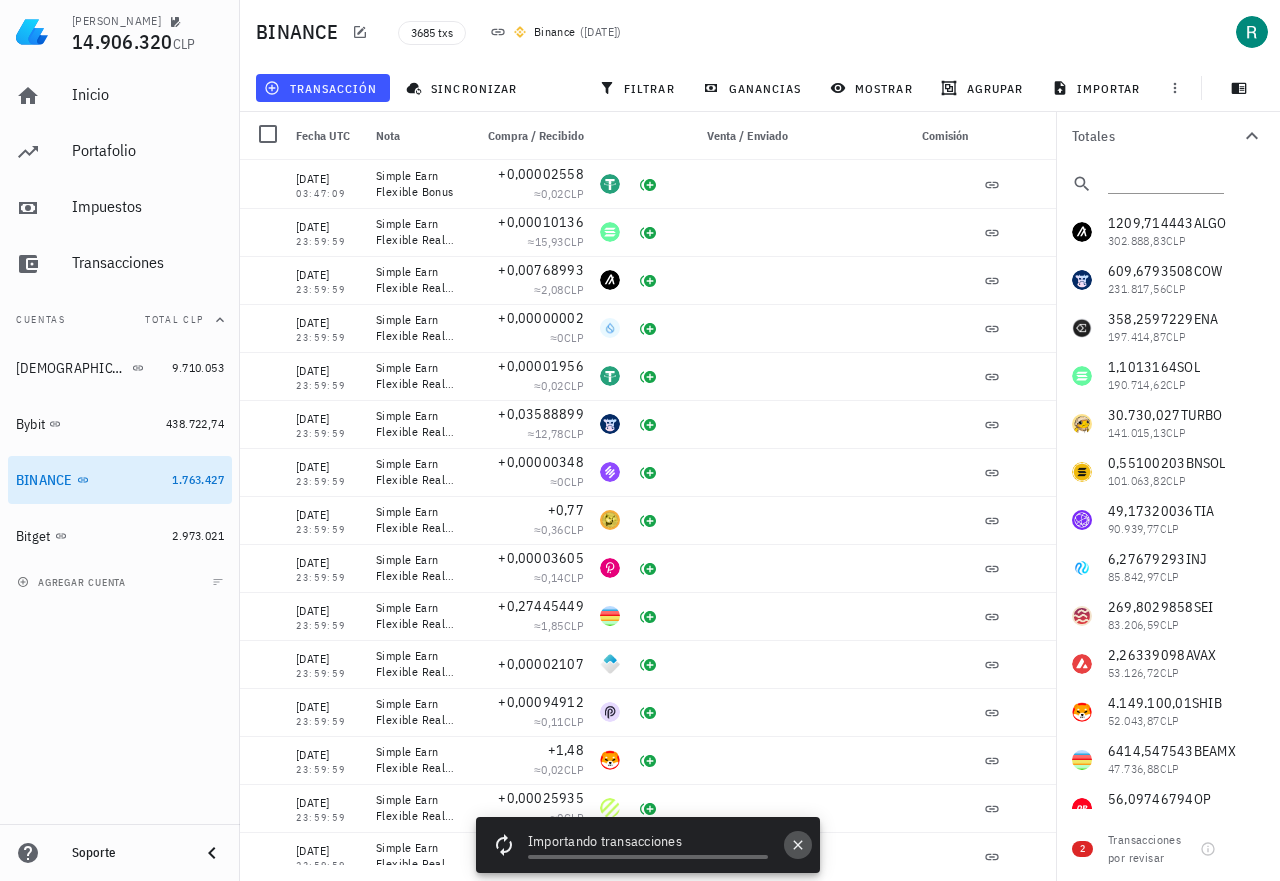click 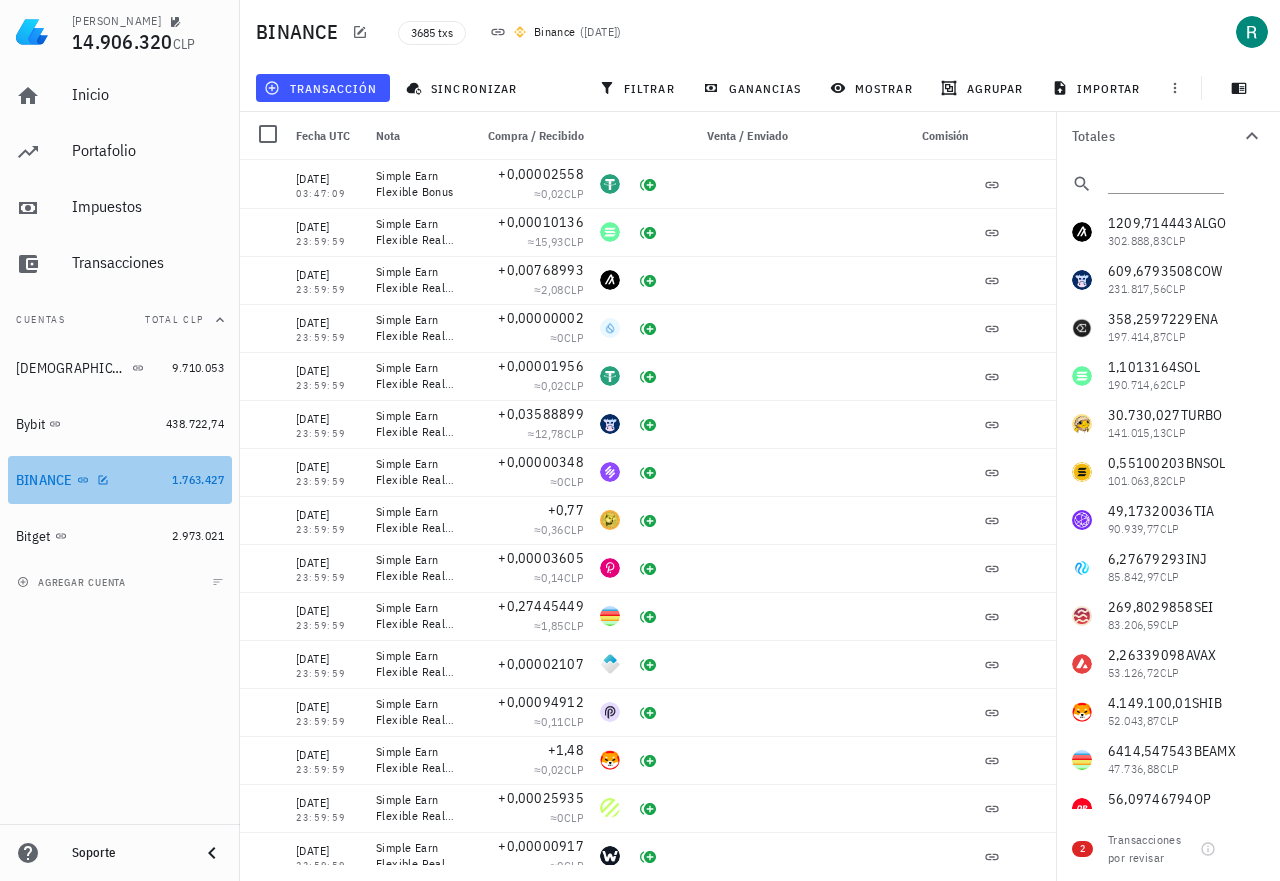 click on "BINANCE       1.763.427" at bounding box center (120, 480) 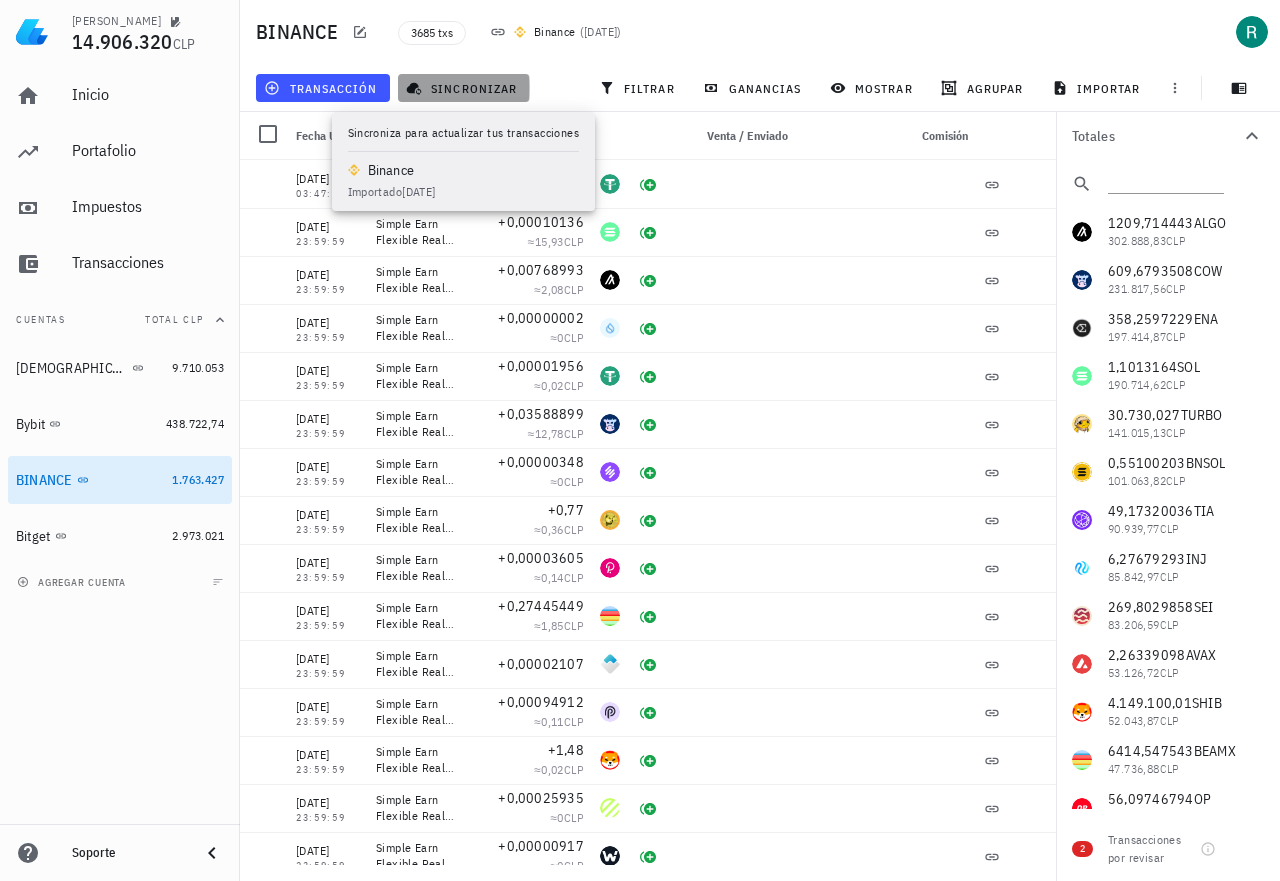 click on "sincronizar" at bounding box center (463, 88) 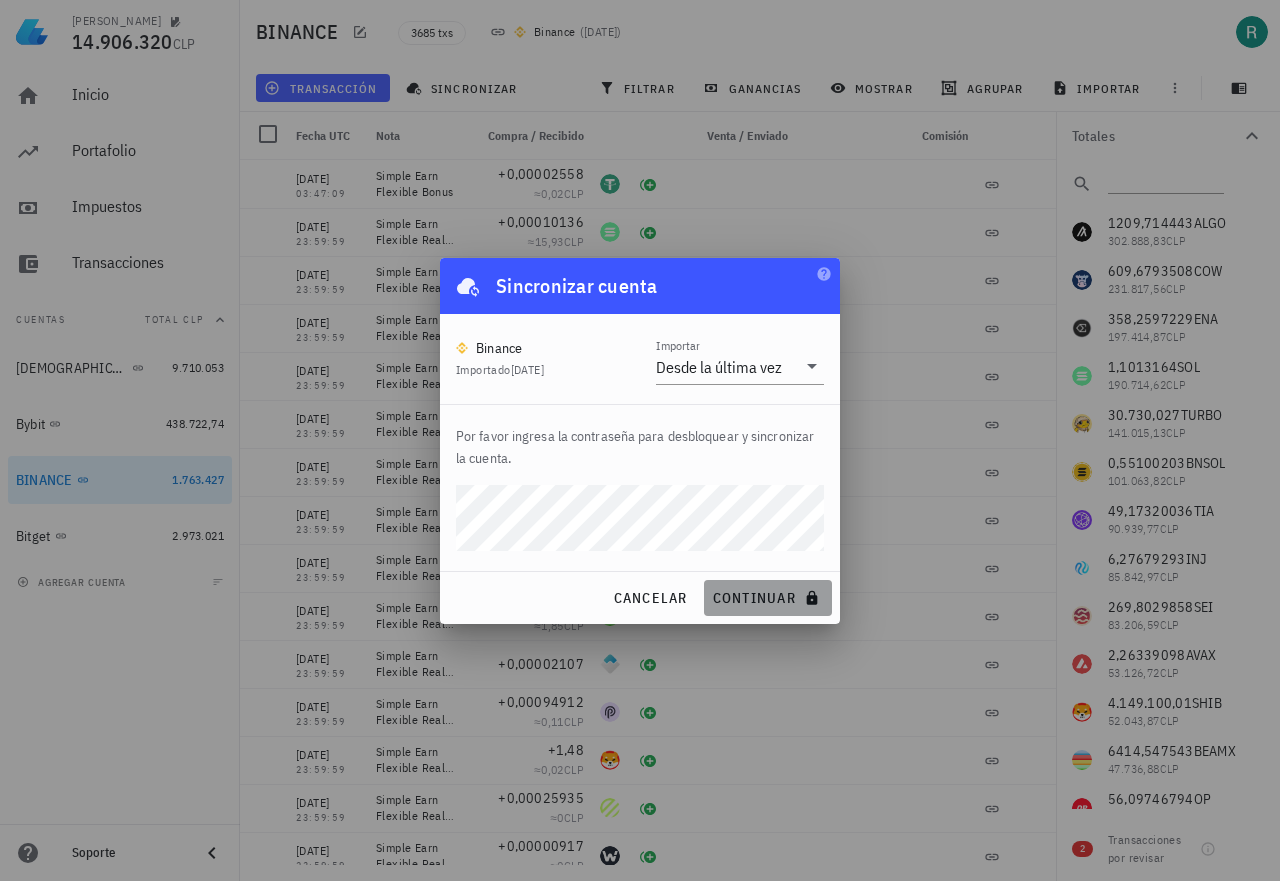 click on "continuar" at bounding box center (768, 598) 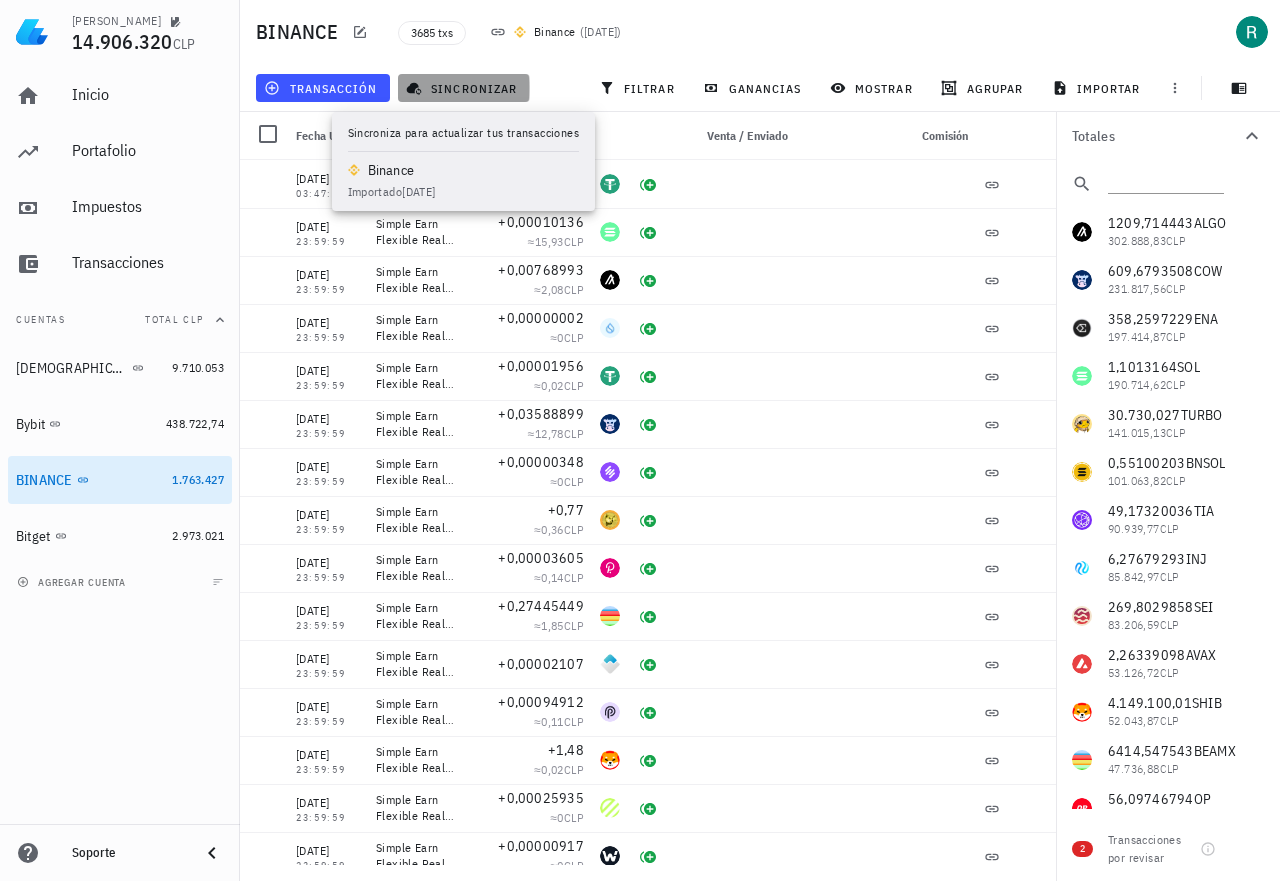 click on "sincronizar" at bounding box center (463, 88) 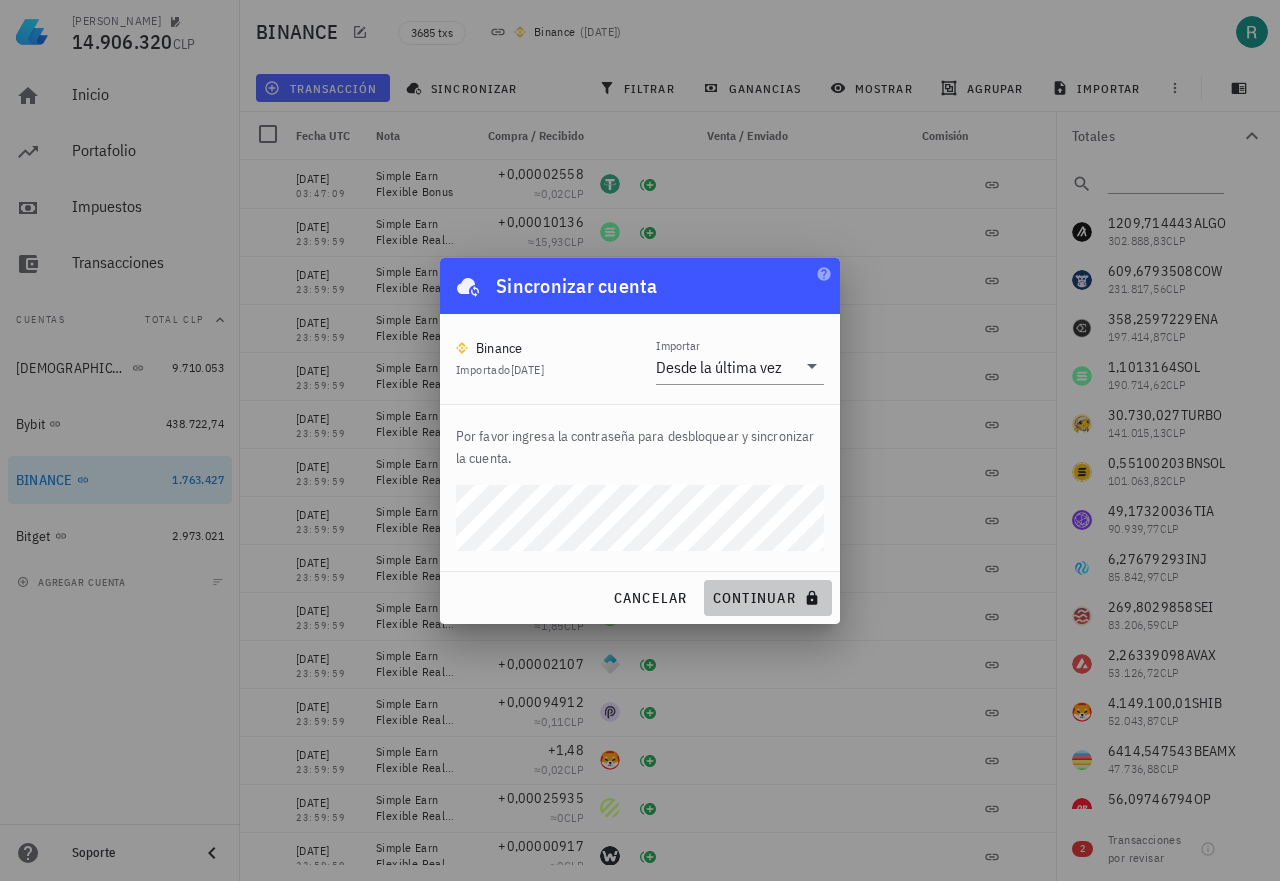 click on "continuar" at bounding box center [768, 598] 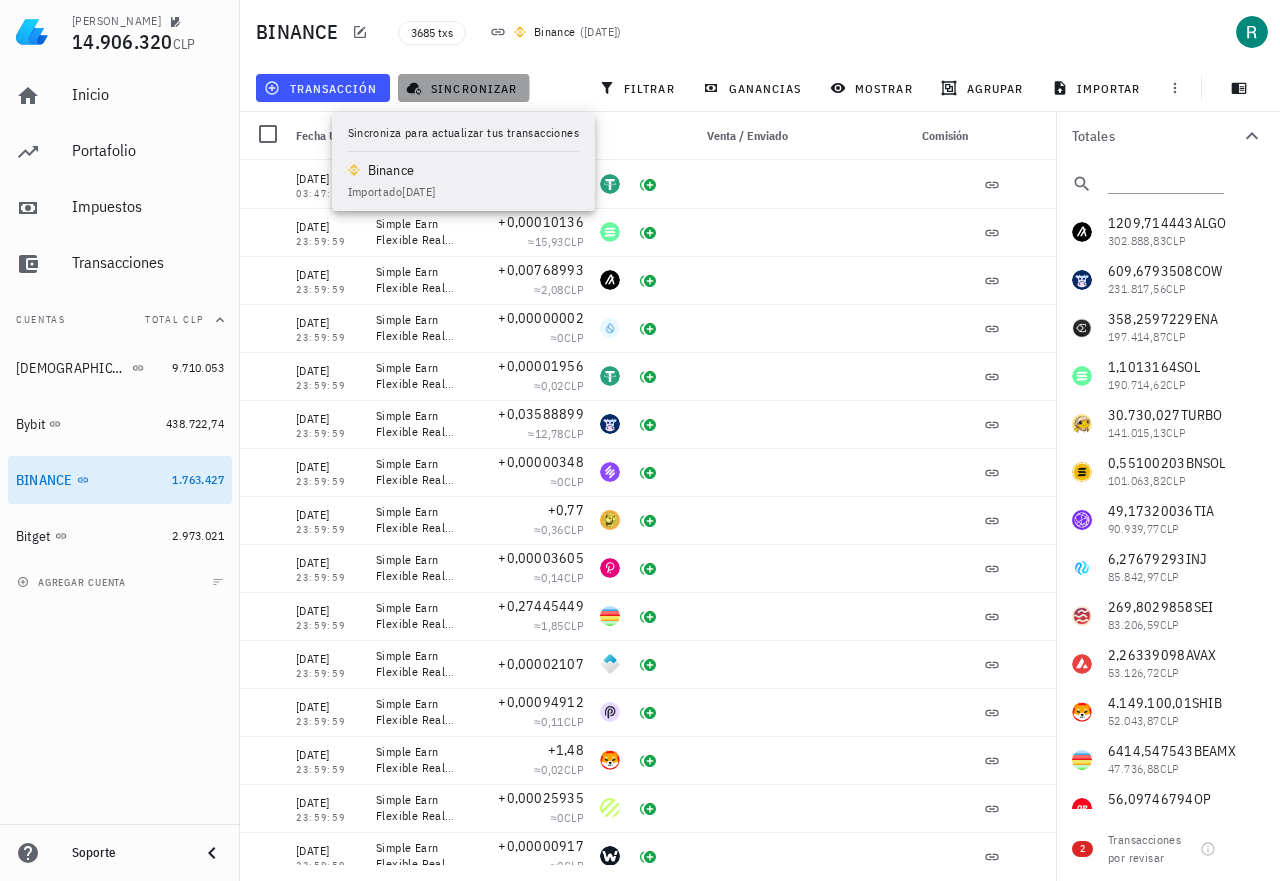 click on "sincronizar" at bounding box center (463, 88) 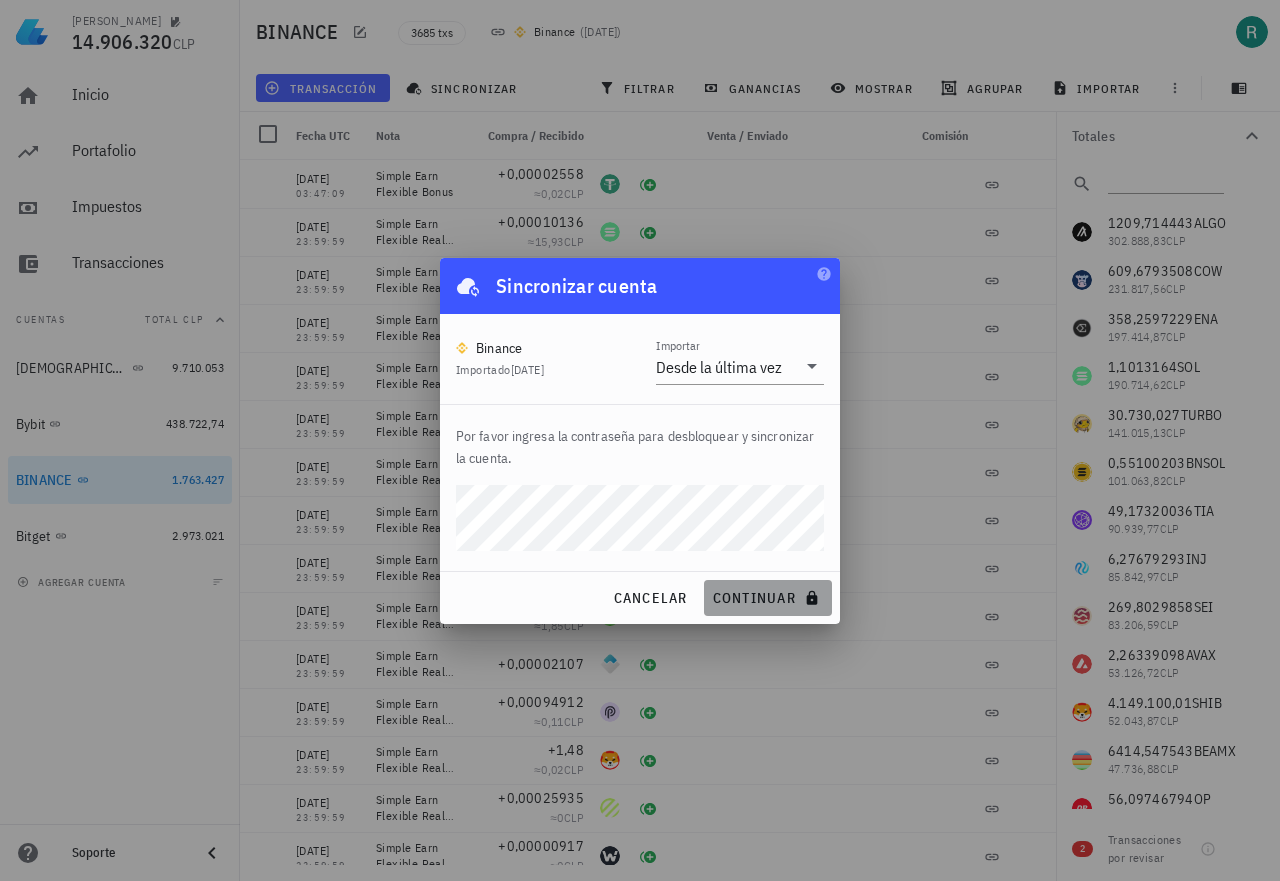 click on "continuar" at bounding box center (768, 598) 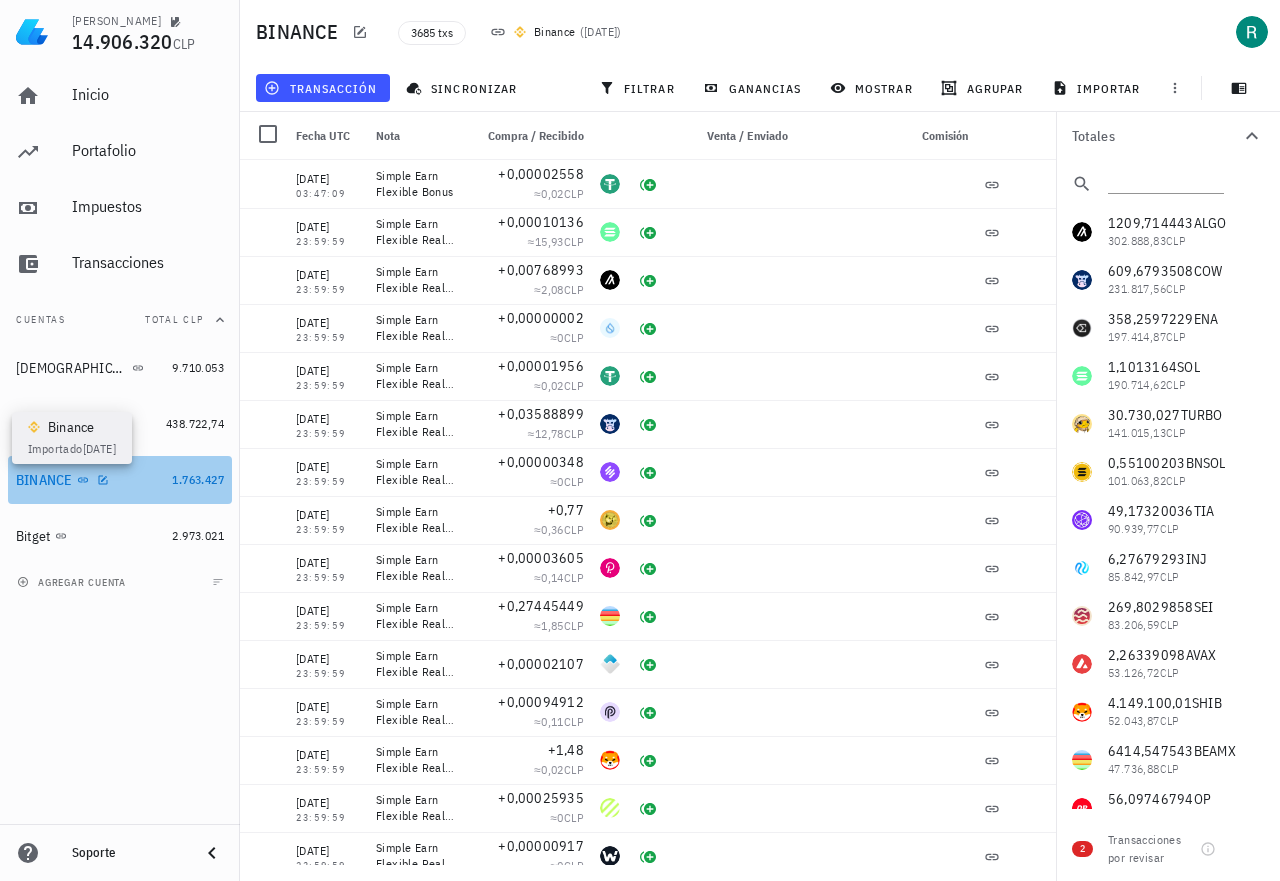 click 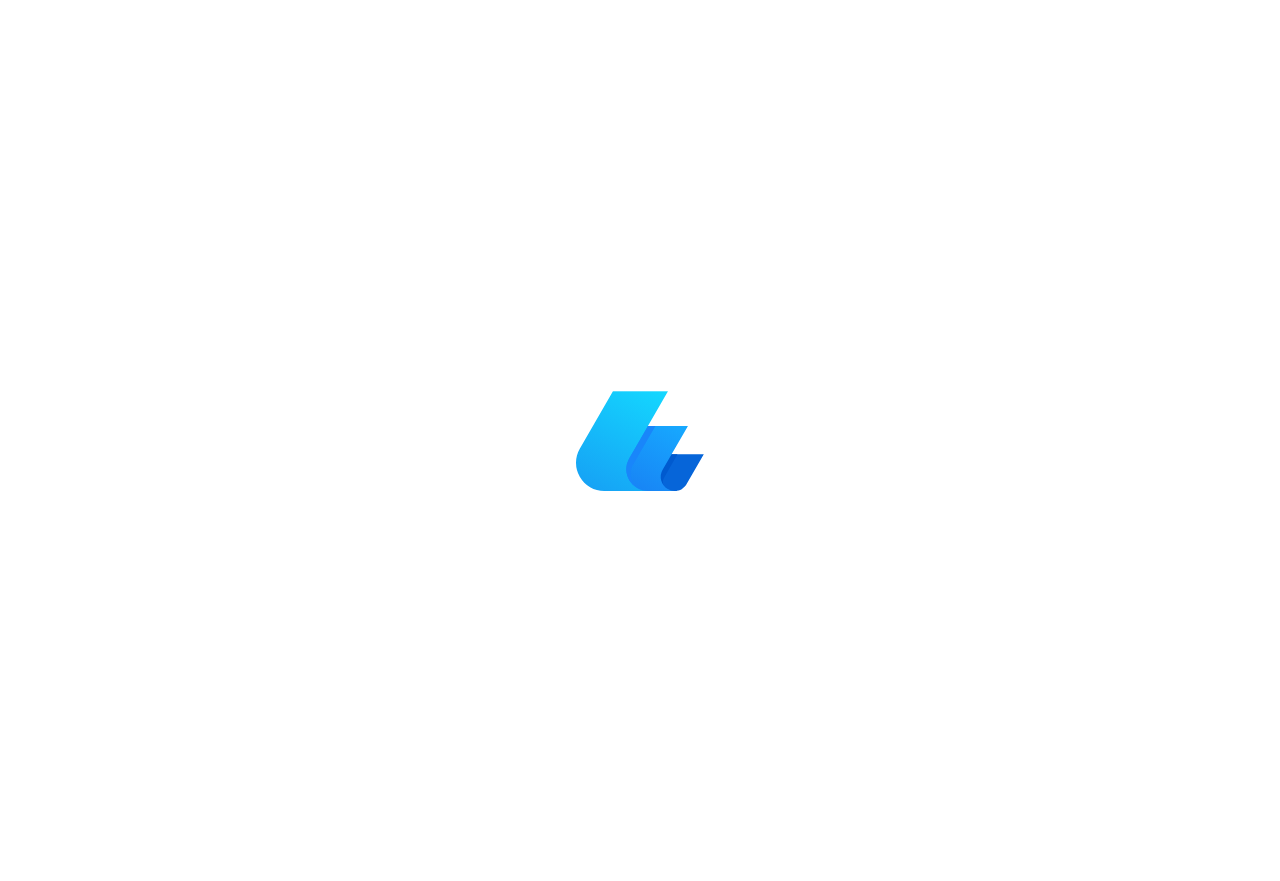 scroll, scrollTop: 0, scrollLeft: 0, axis: both 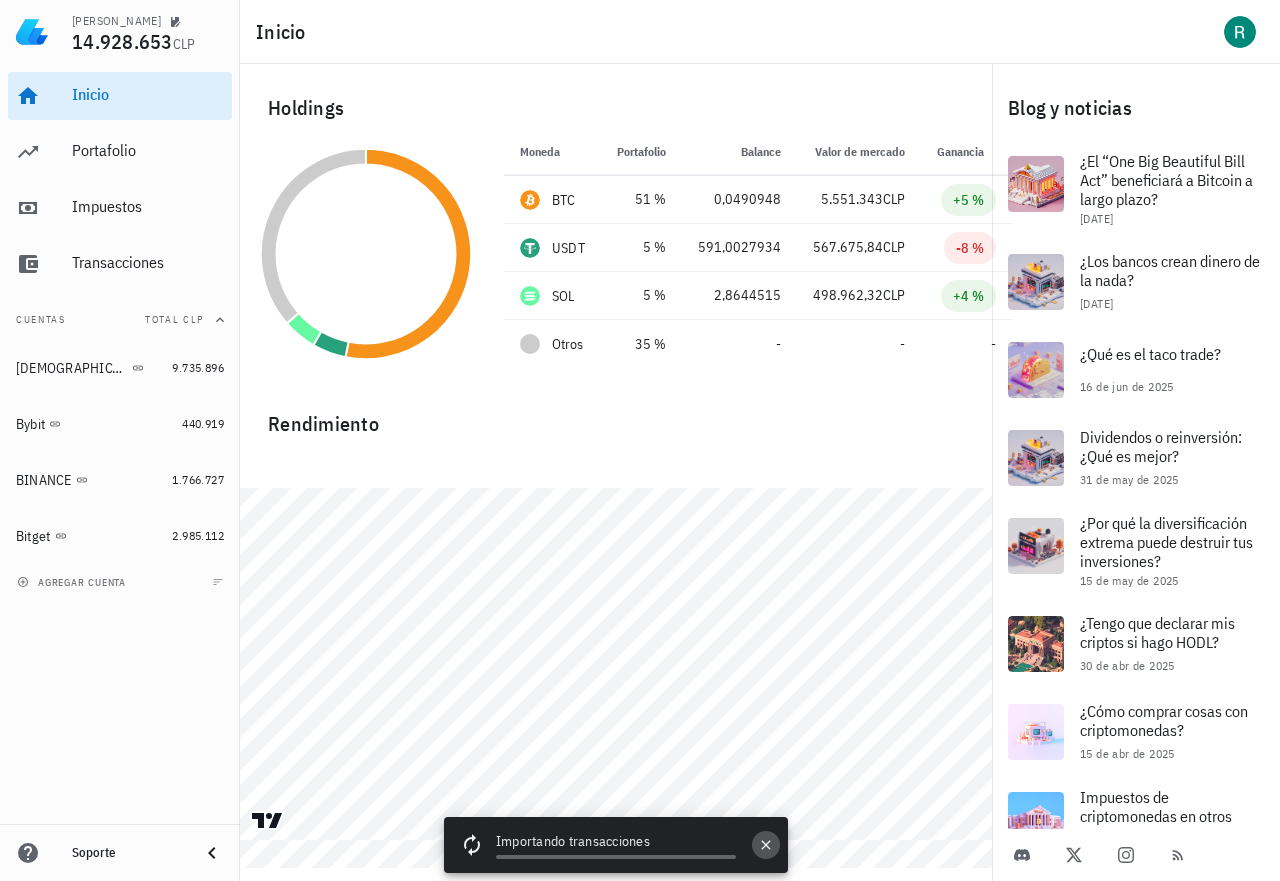 click 